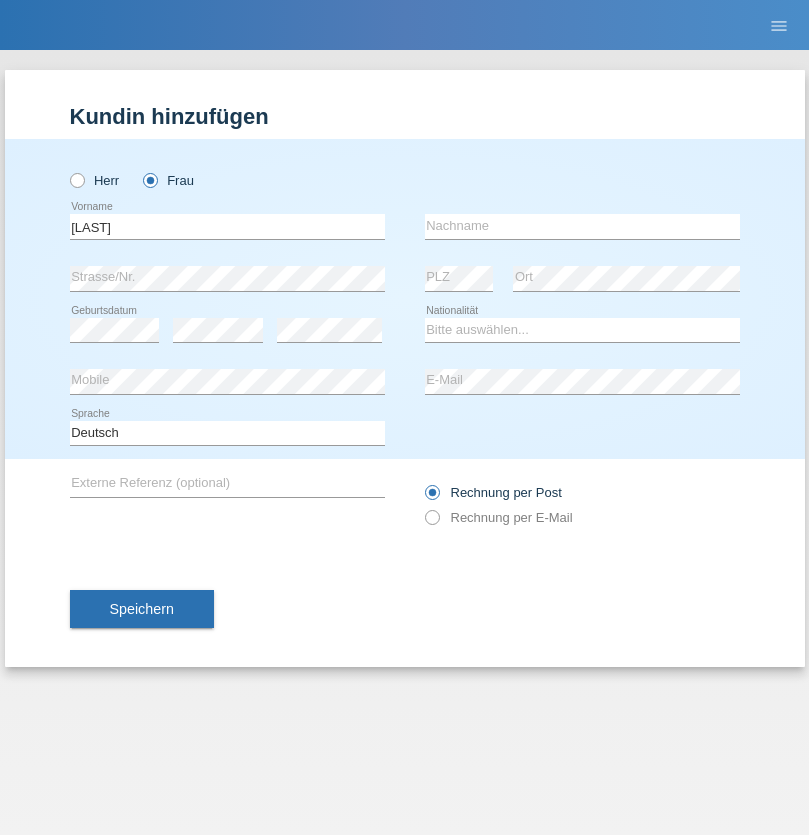 scroll, scrollTop: 0, scrollLeft: 0, axis: both 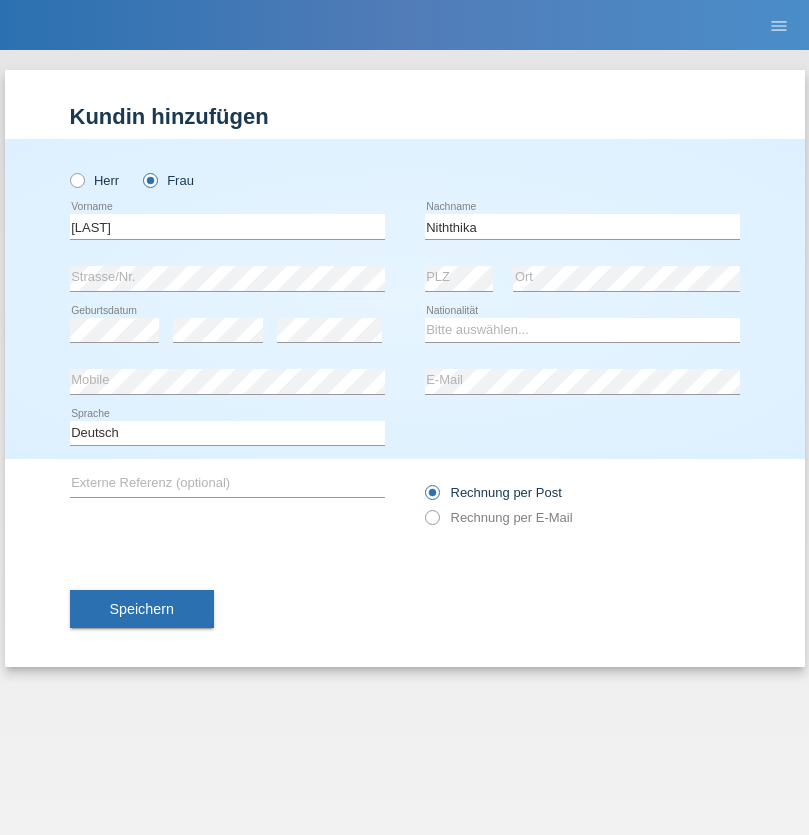 type on "Niththika" 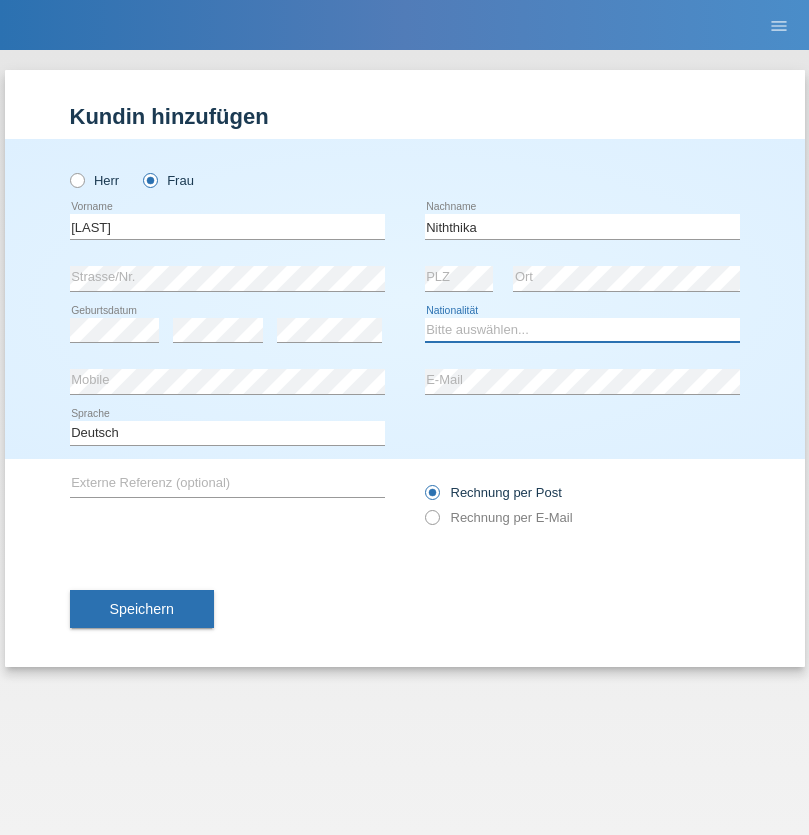 select on "LK" 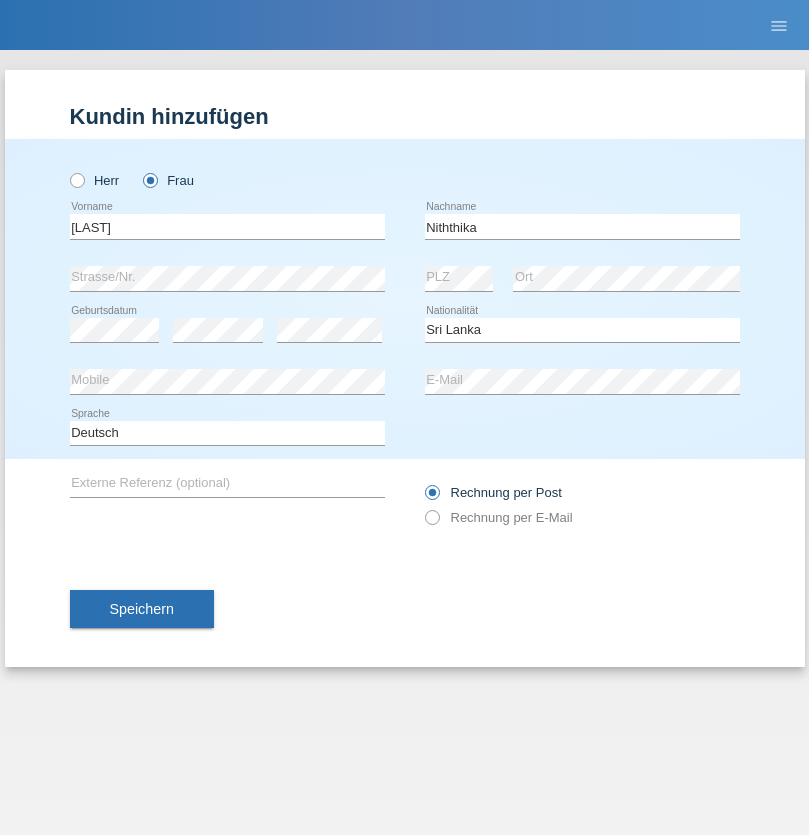select on "C" 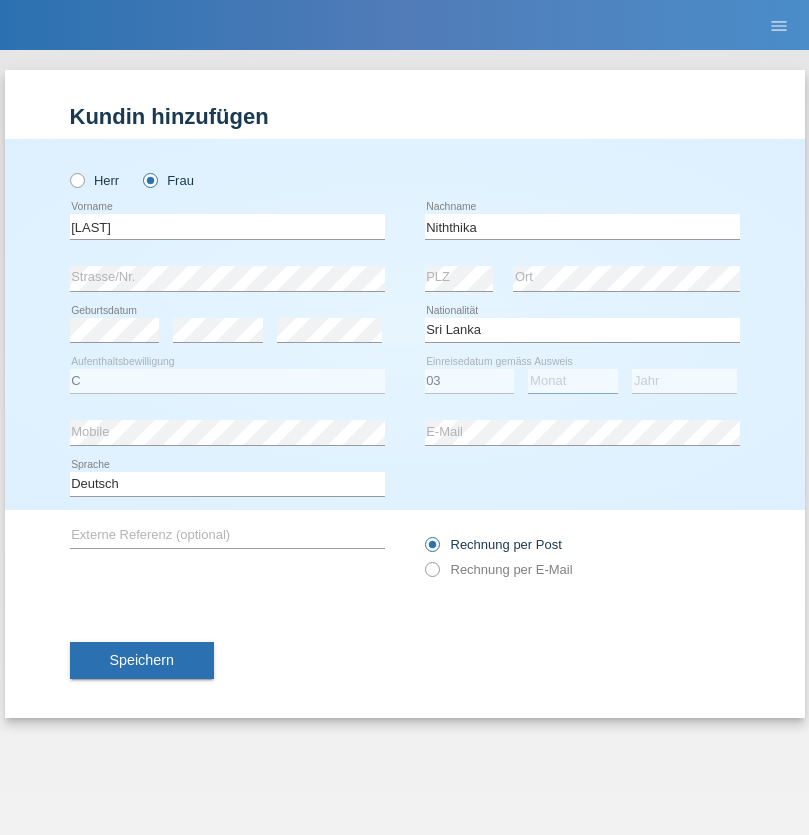 select on "08" 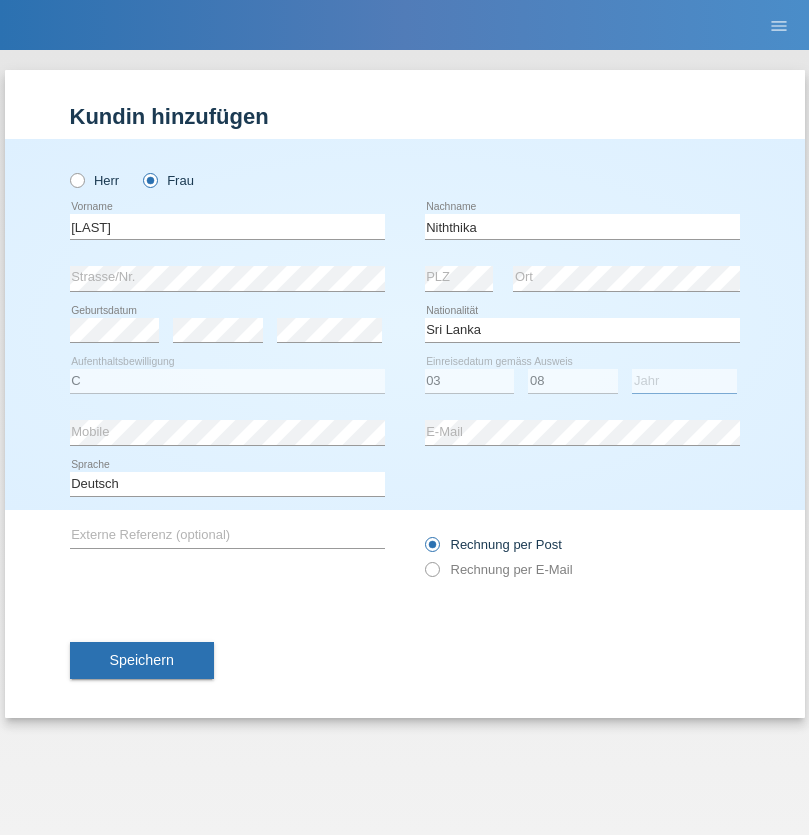 select on "2021" 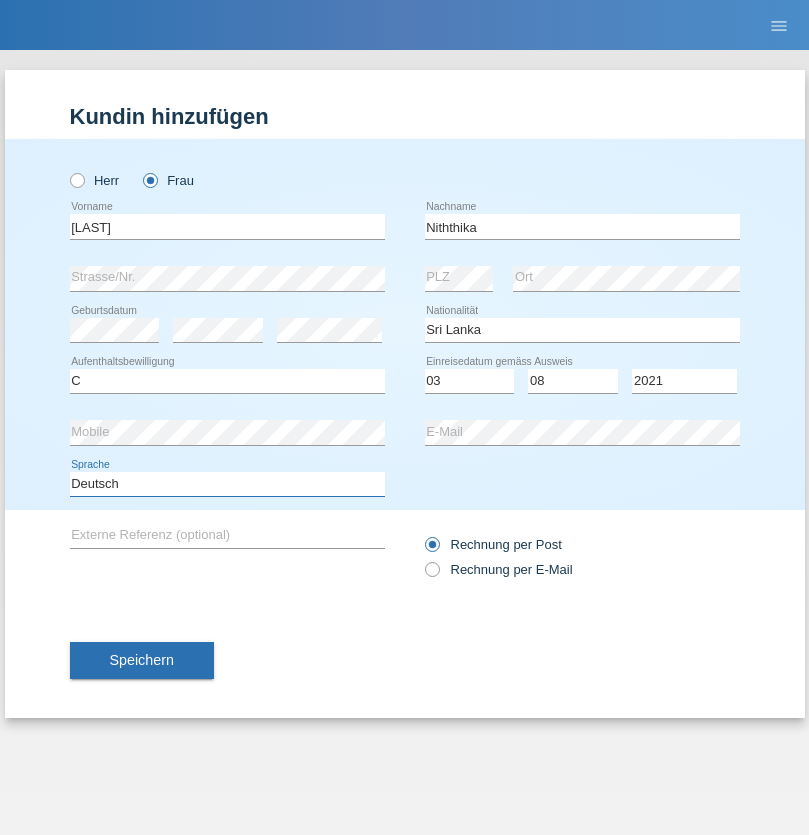 select on "en" 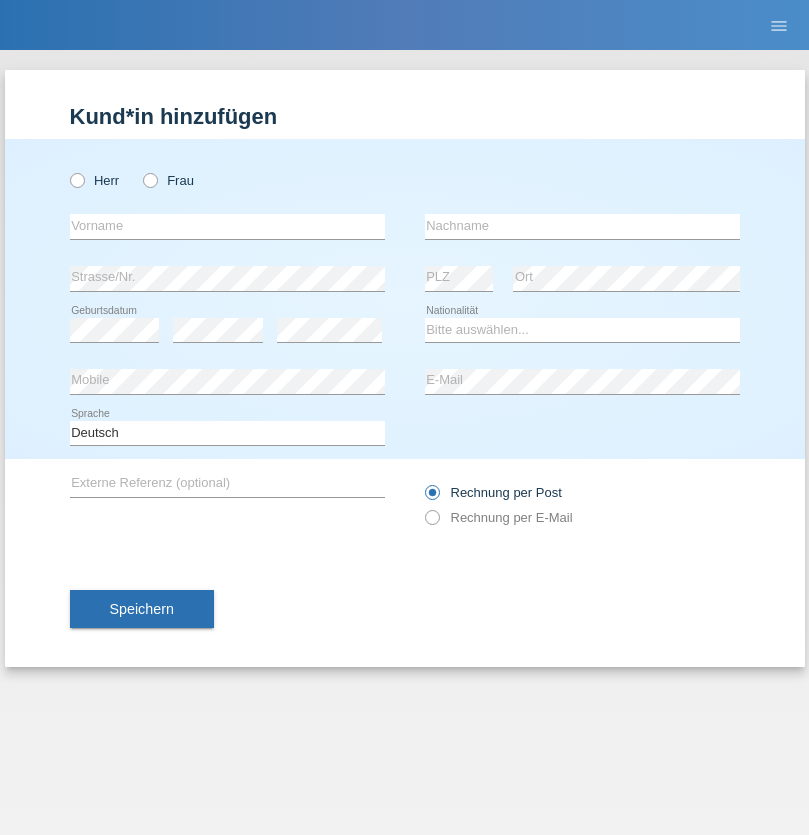 scroll, scrollTop: 0, scrollLeft: 0, axis: both 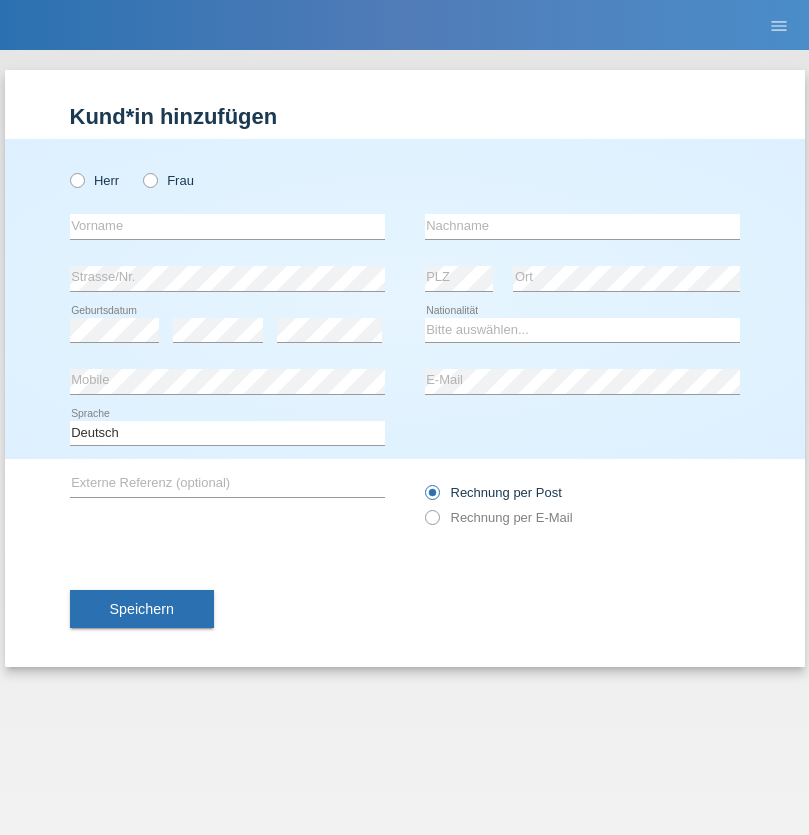 radio on "true" 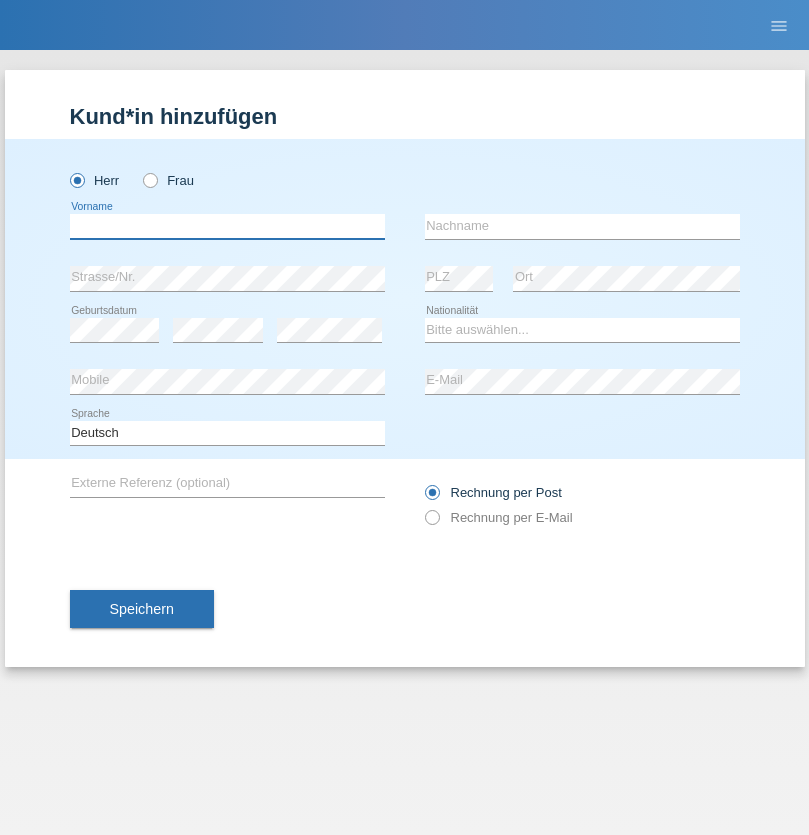 click at bounding box center [227, 226] 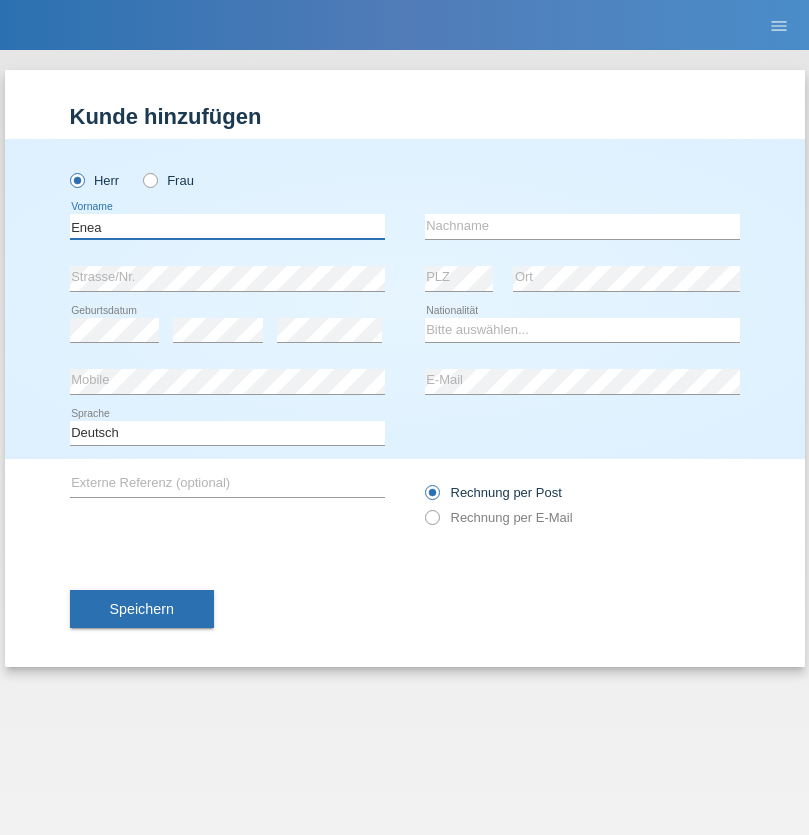 type on "Enea" 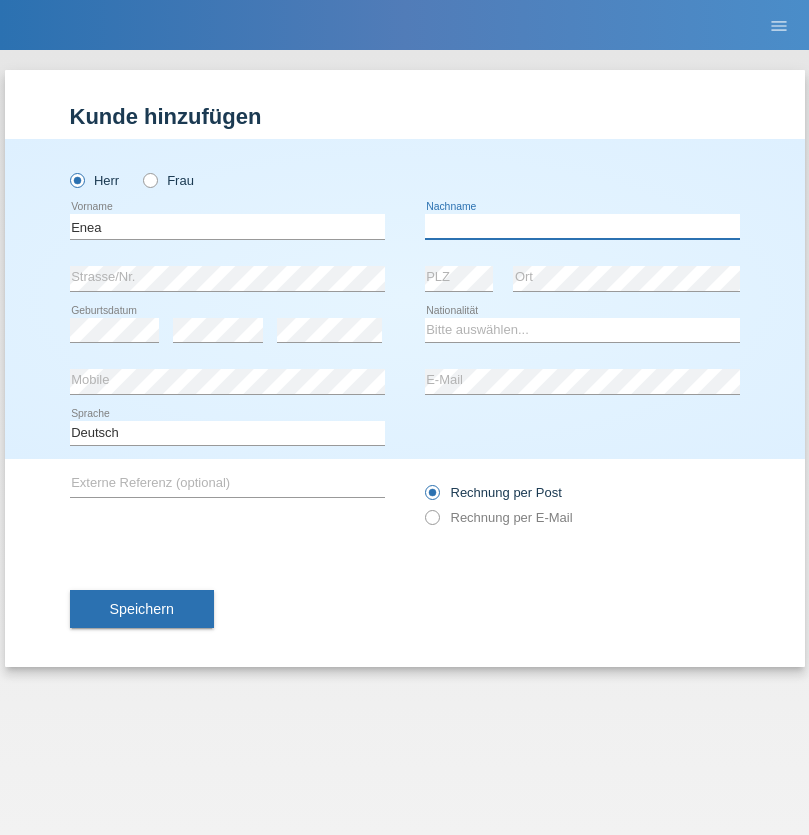 click at bounding box center [582, 226] 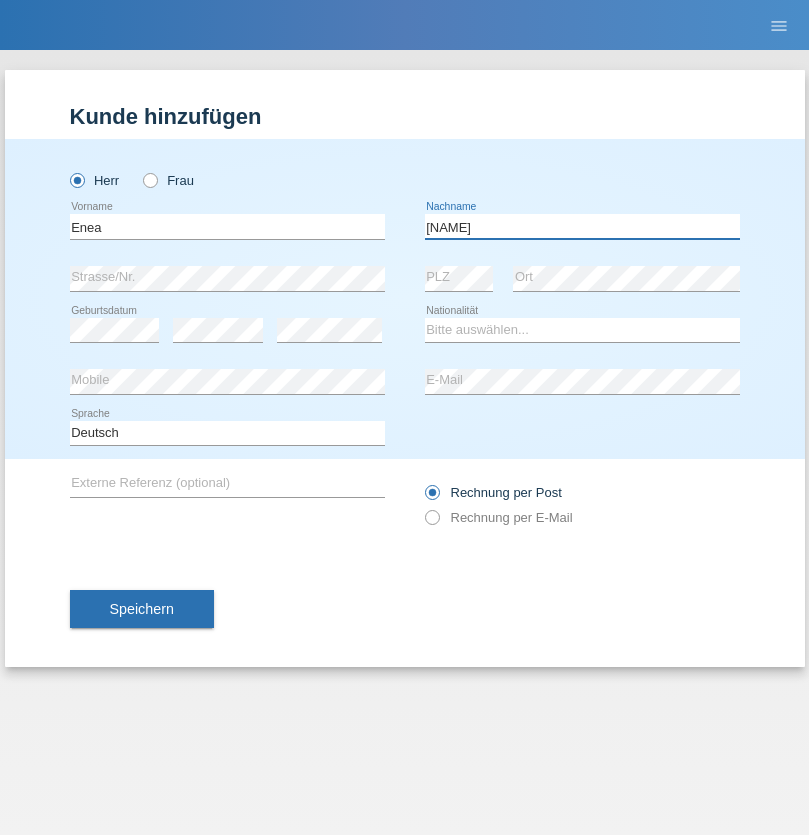type on "Andrei" 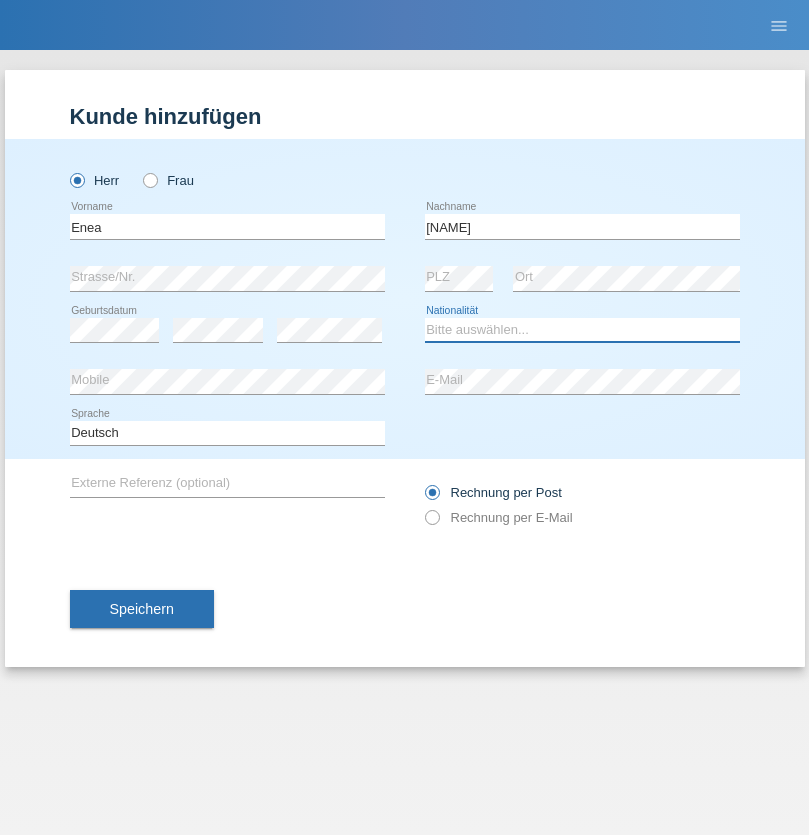 select on "OM" 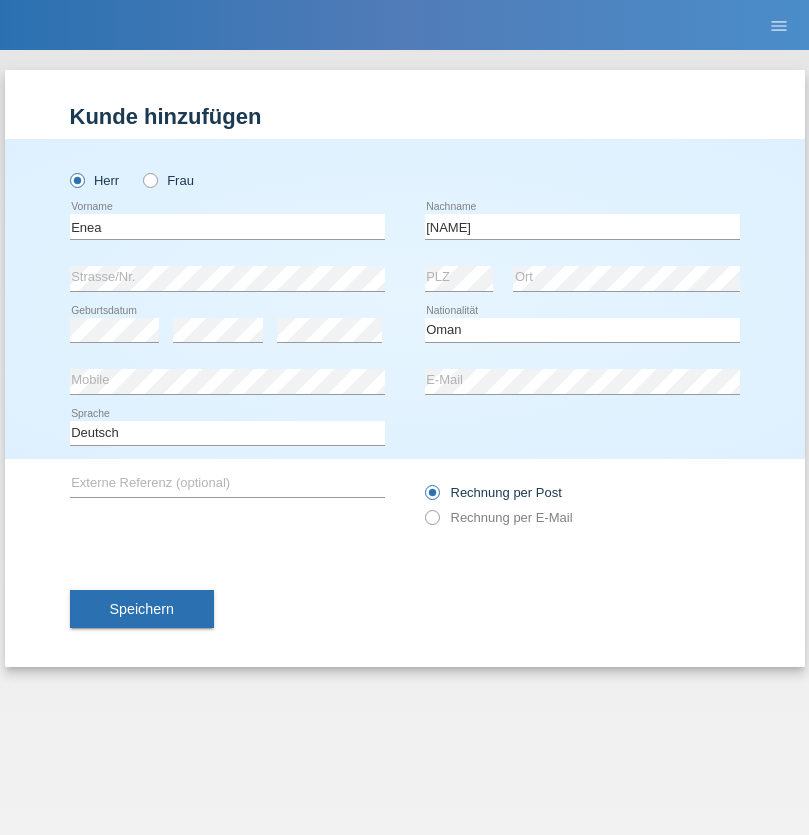 select on "C" 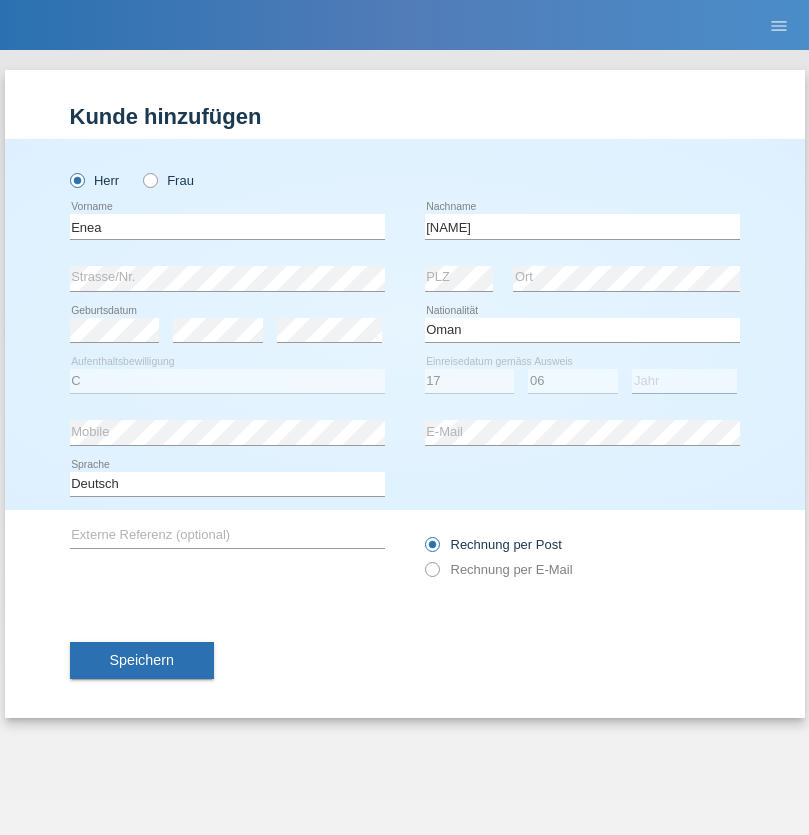 select on "2021" 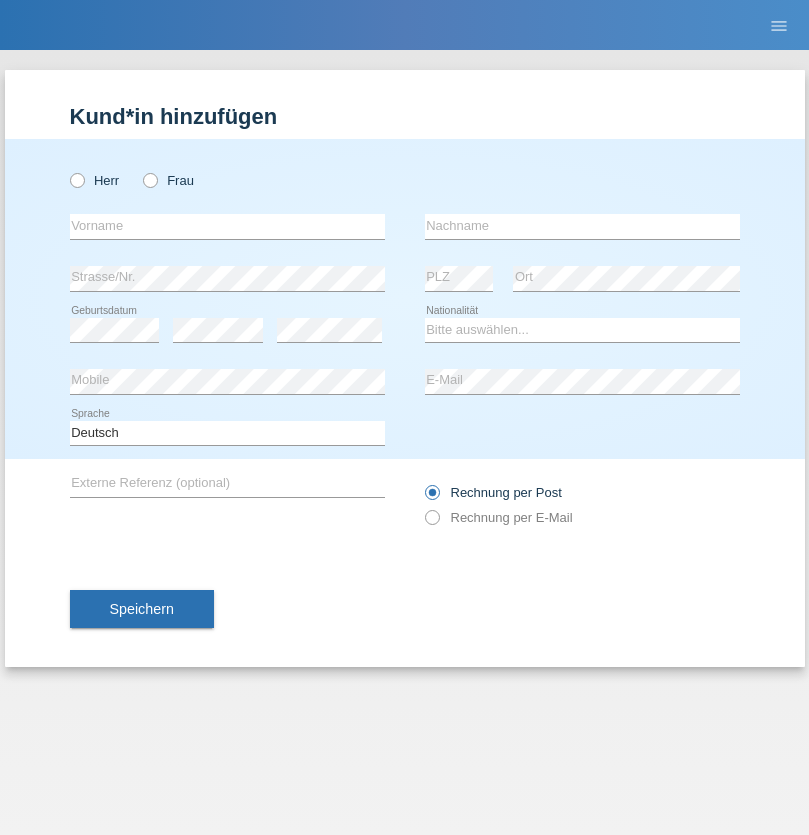 scroll, scrollTop: 0, scrollLeft: 0, axis: both 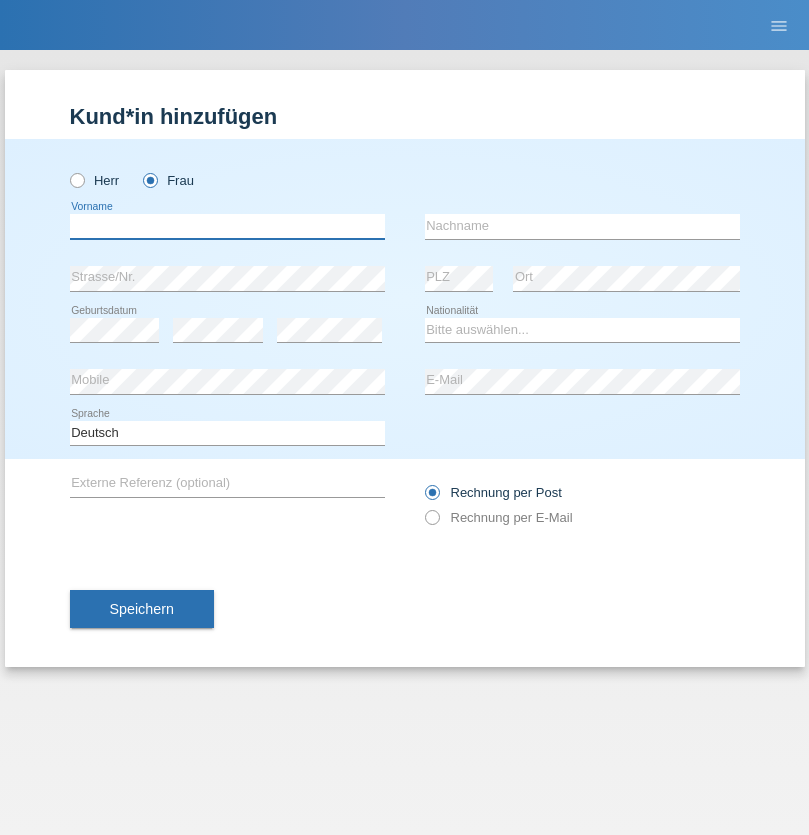 click at bounding box center [227, 226] 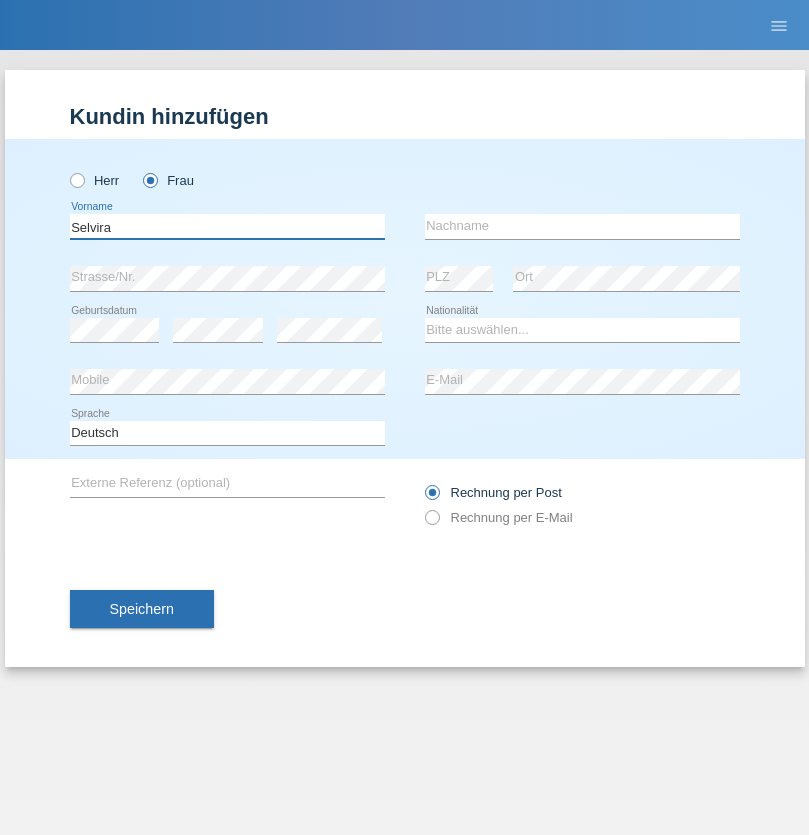 type on "Selvira" 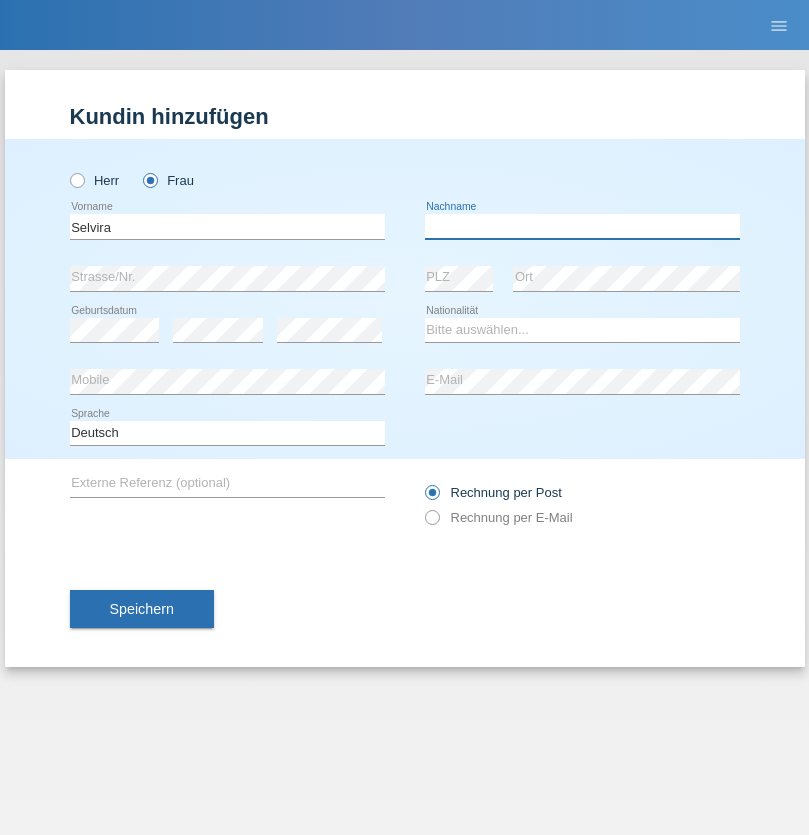 click at bounding box center (582, 226) 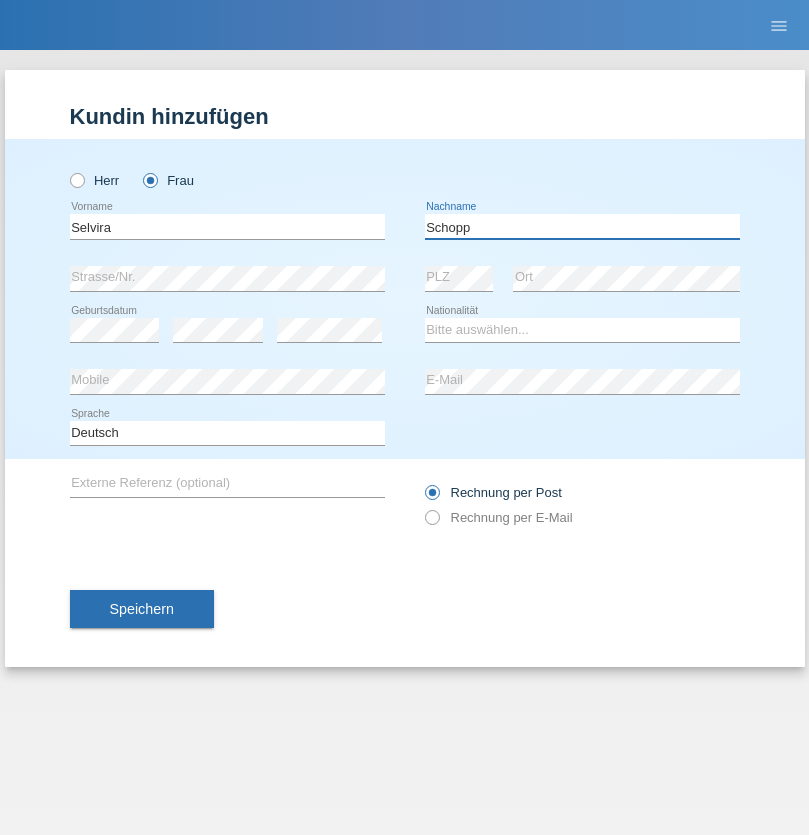 type on "Schopp" 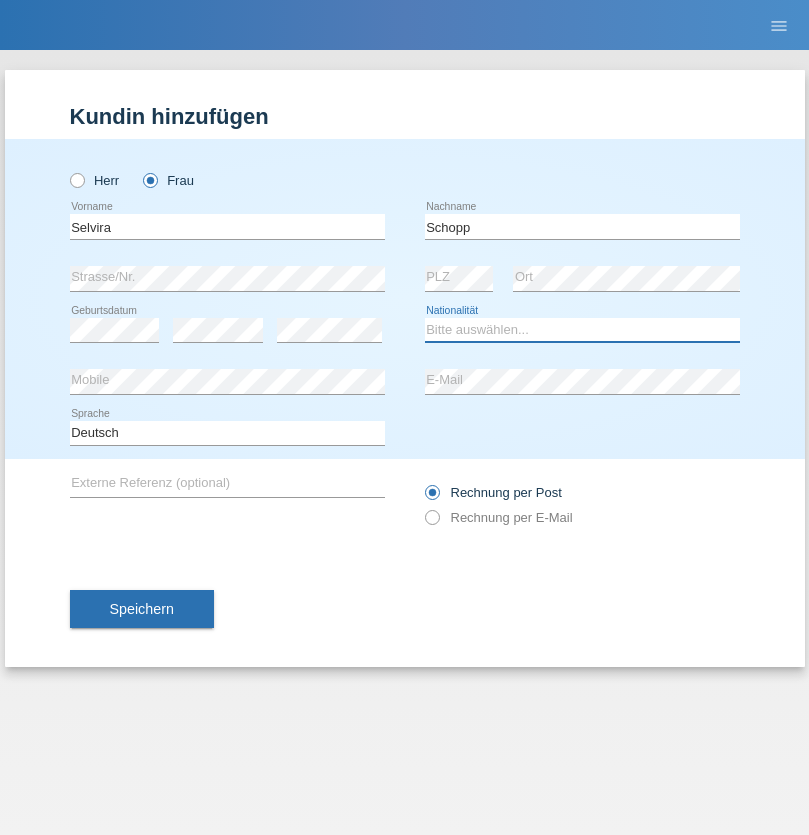 select on "CH" 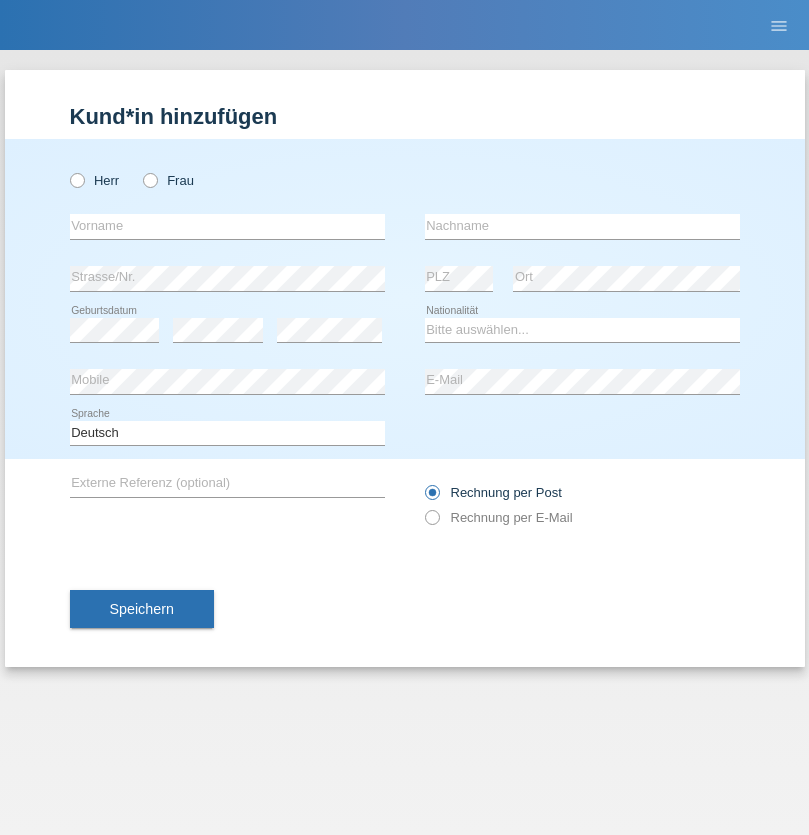 scroll, scrollTop: 0, scrollLeft: 0, axis: both 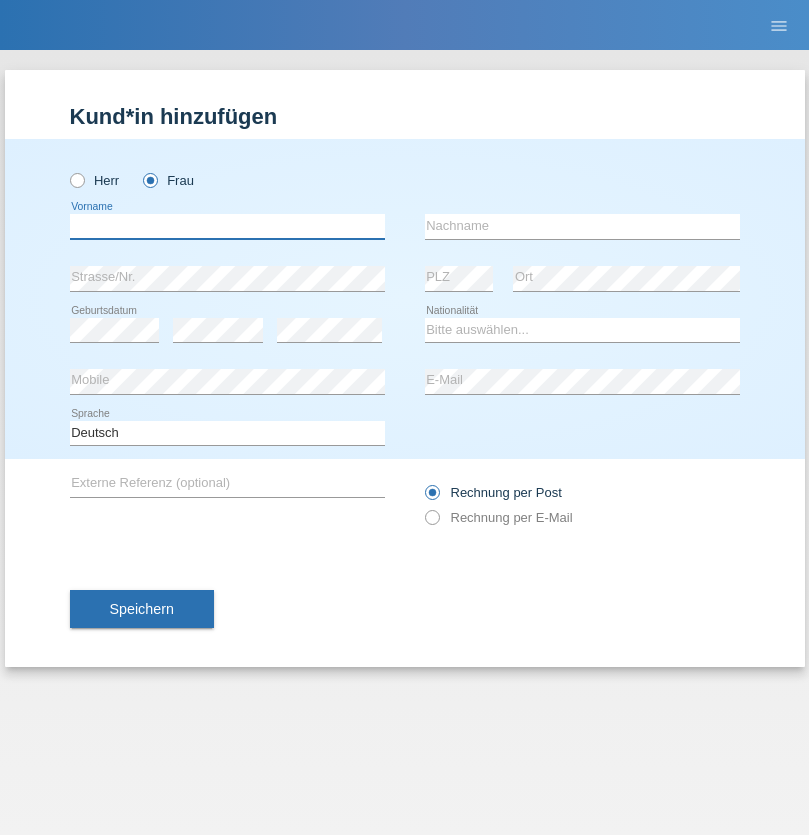 click at bounding box center [227, 226] 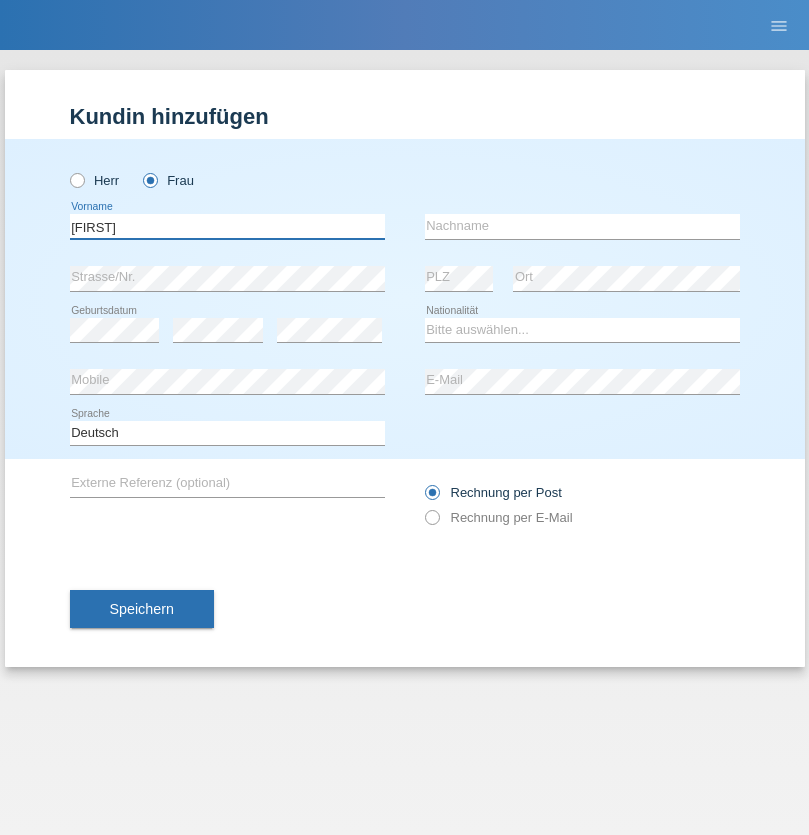 type on "MICHAELA" 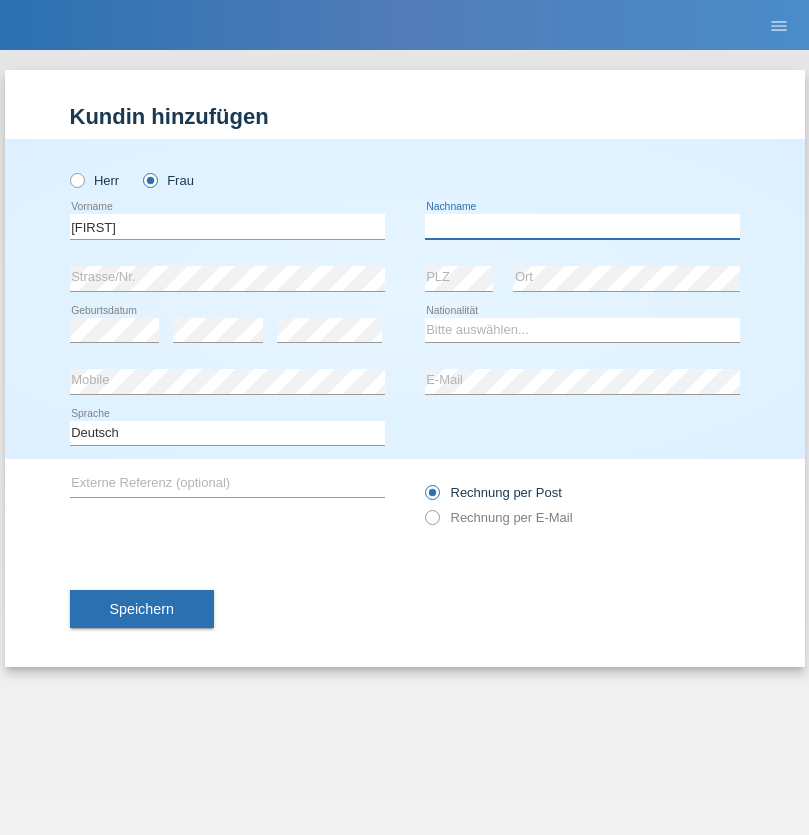 click at bounding box center (582, 226) 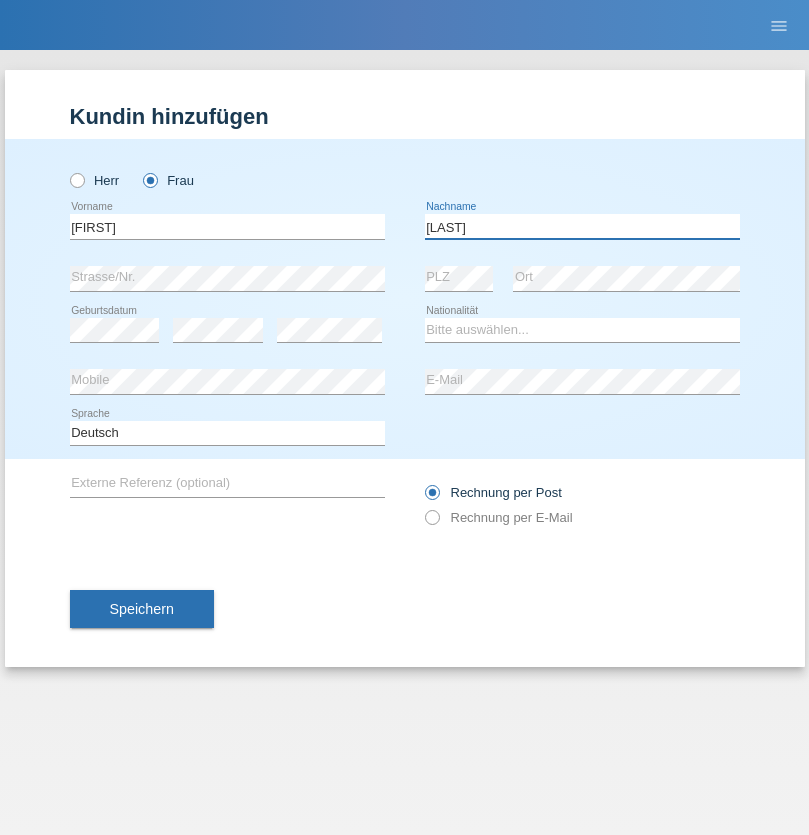 type on "BERNATOVA" 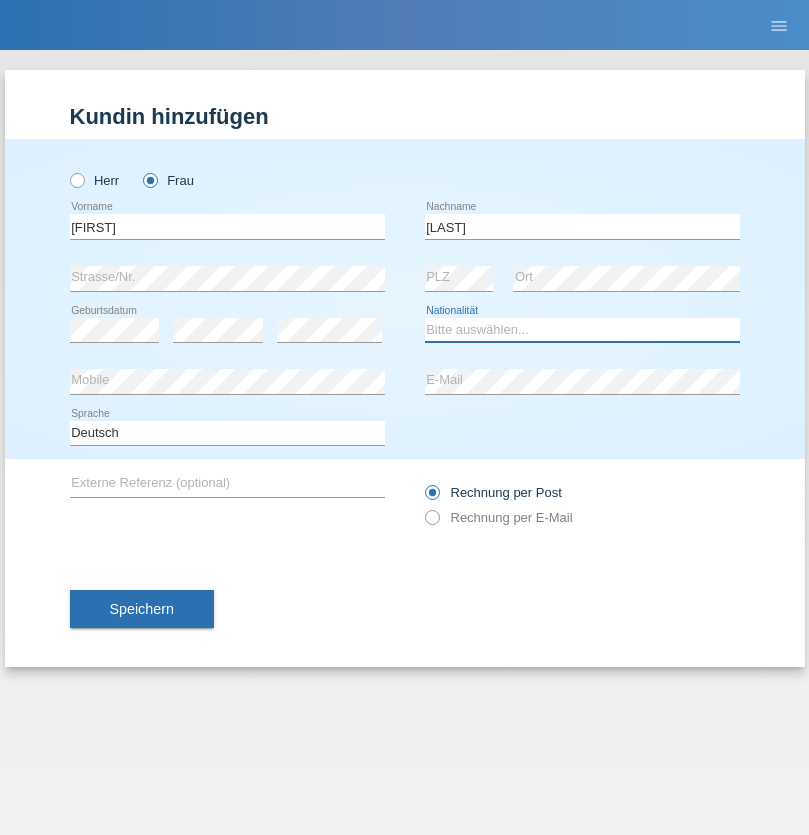 select on "SK" 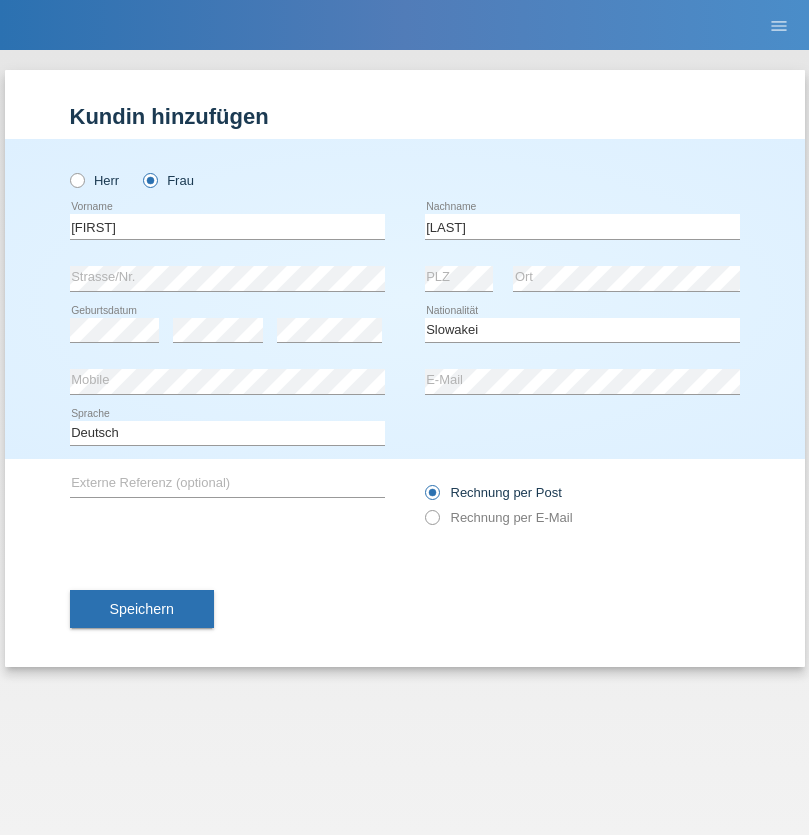 select on "C" 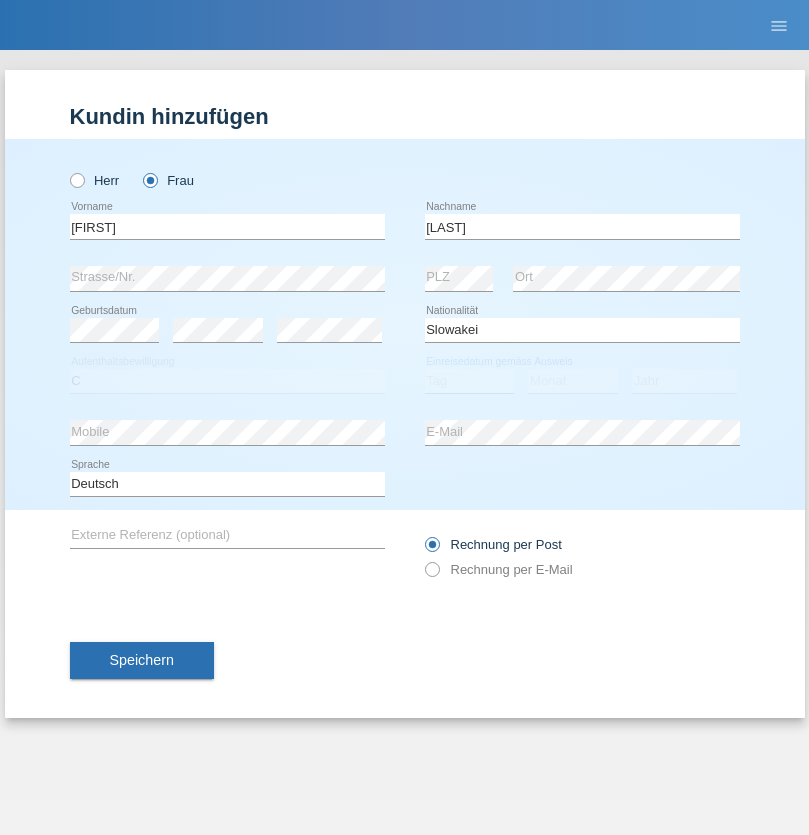 select on "05" 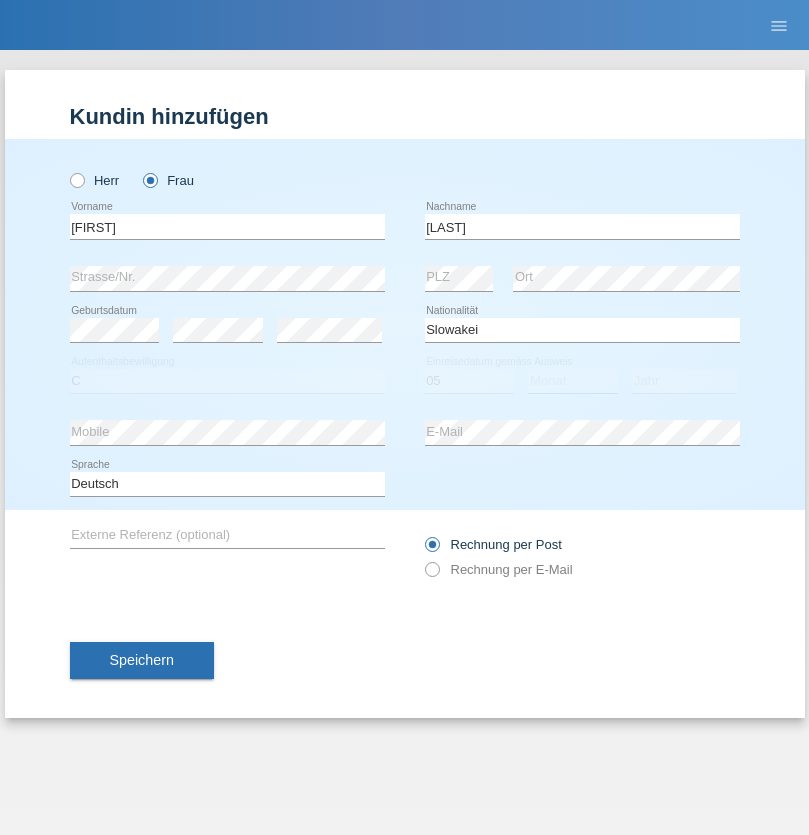 select on "04" 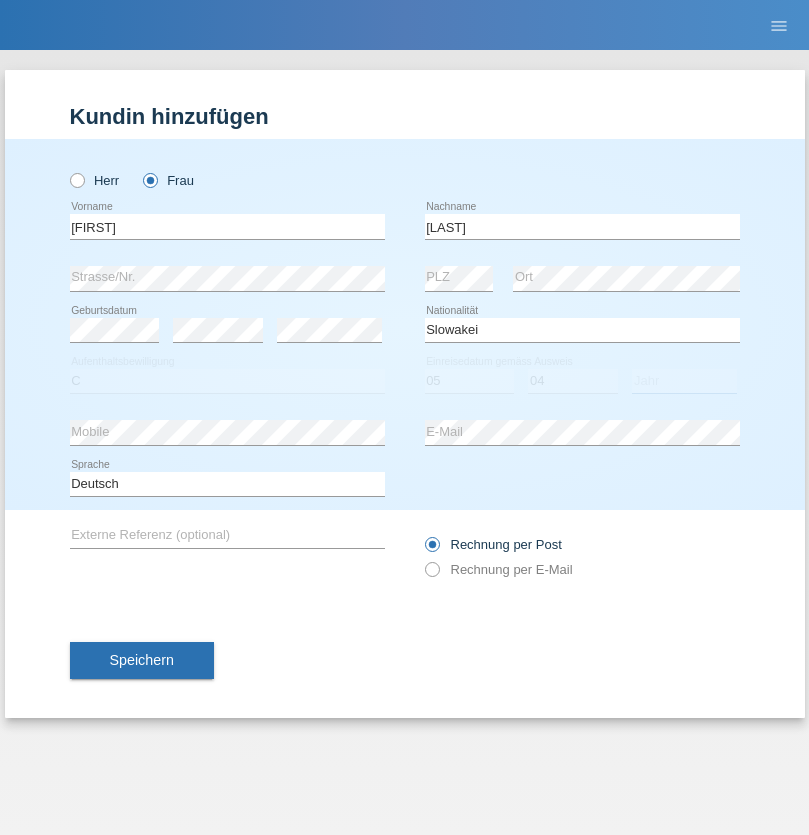 select on "2014" 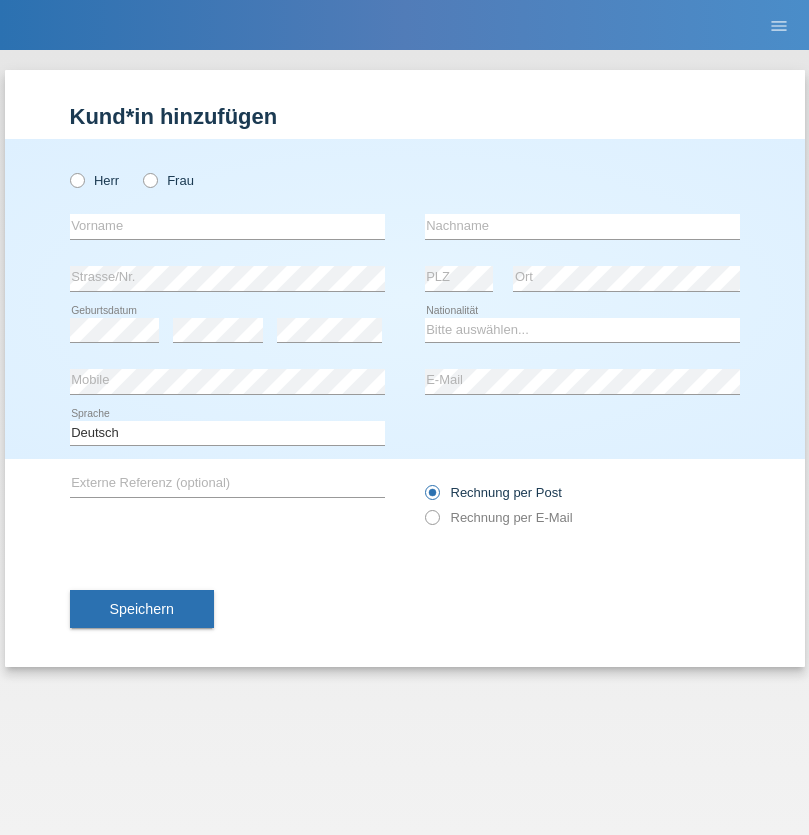 scroll, scrollTop: 0, scrollLeft: 0, axis: both 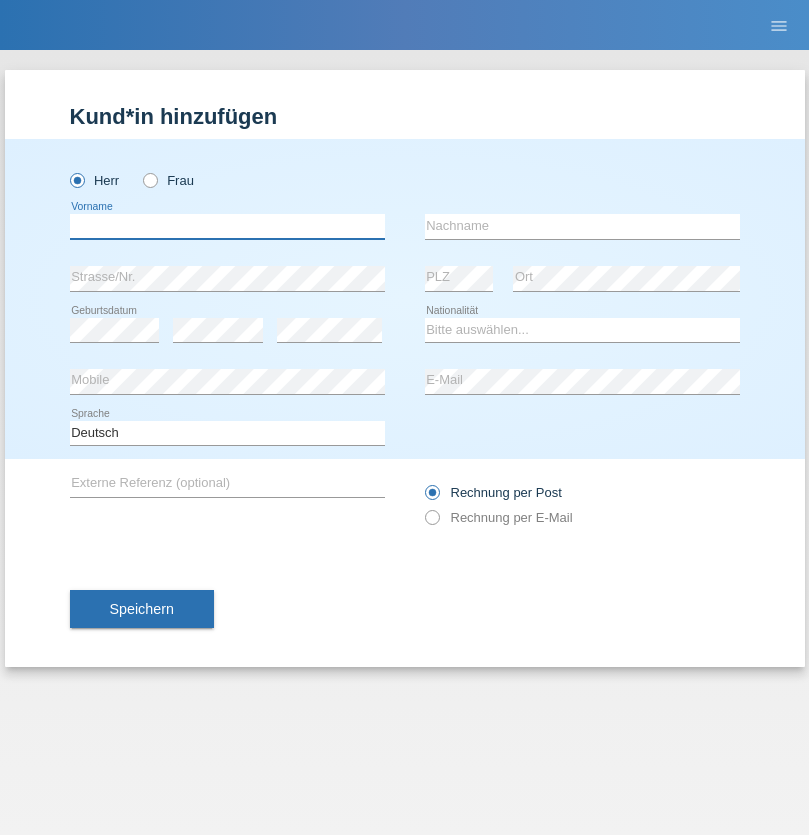 click at bounding box center [227, 226] 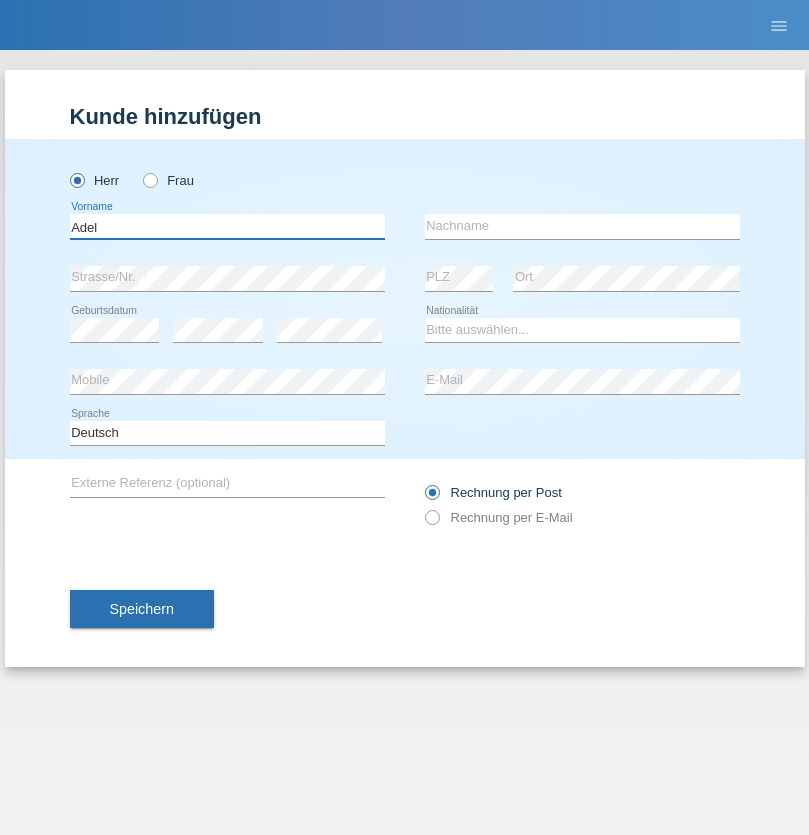type on "Adel" 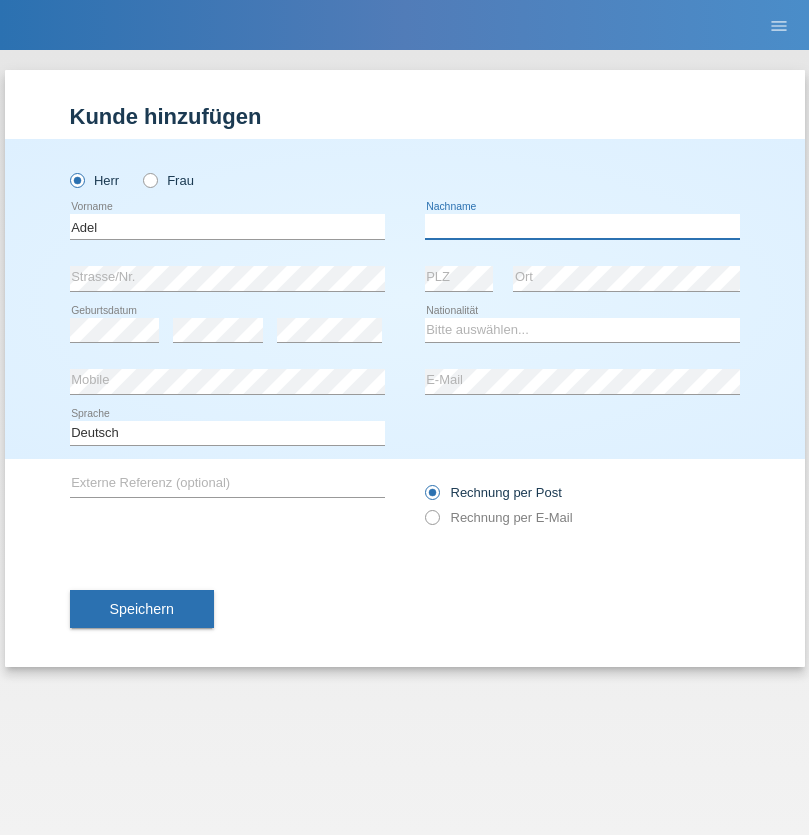click at bounding box center [582, 226] 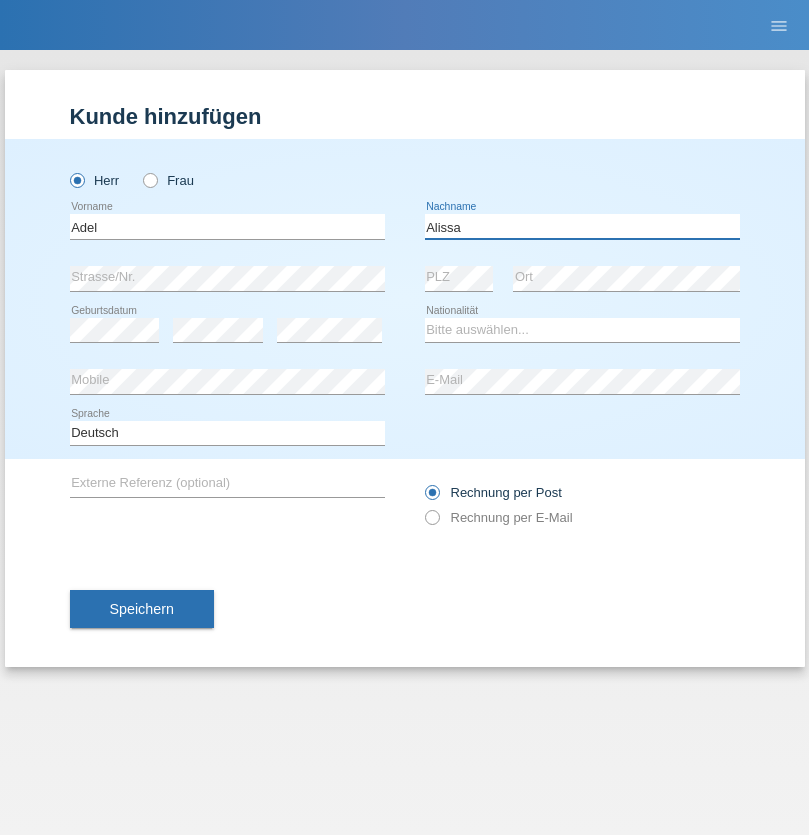 type on "Alissa" 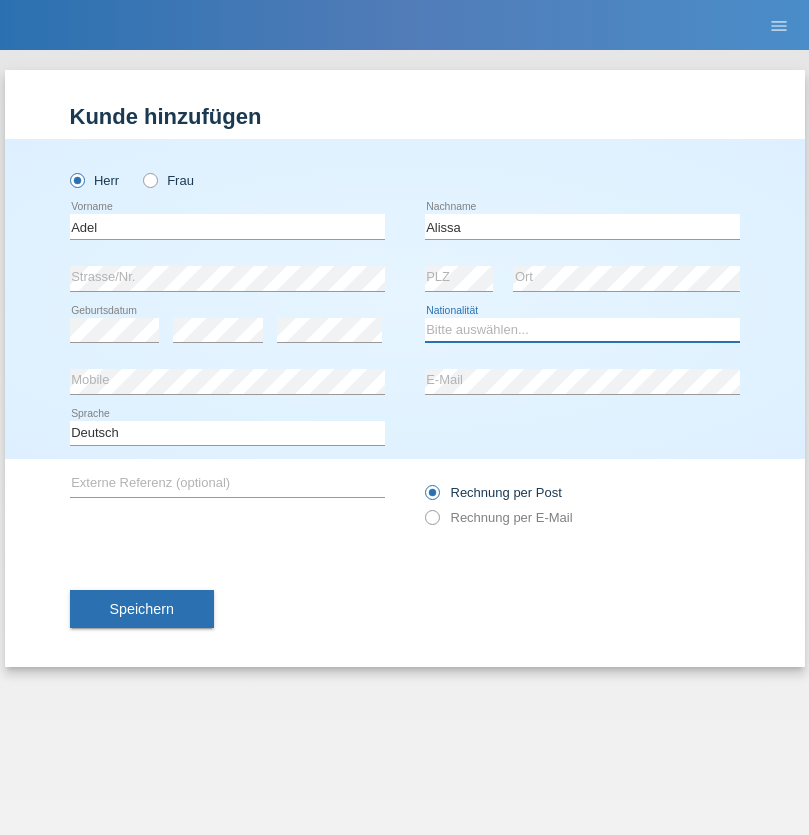 select on "SY" 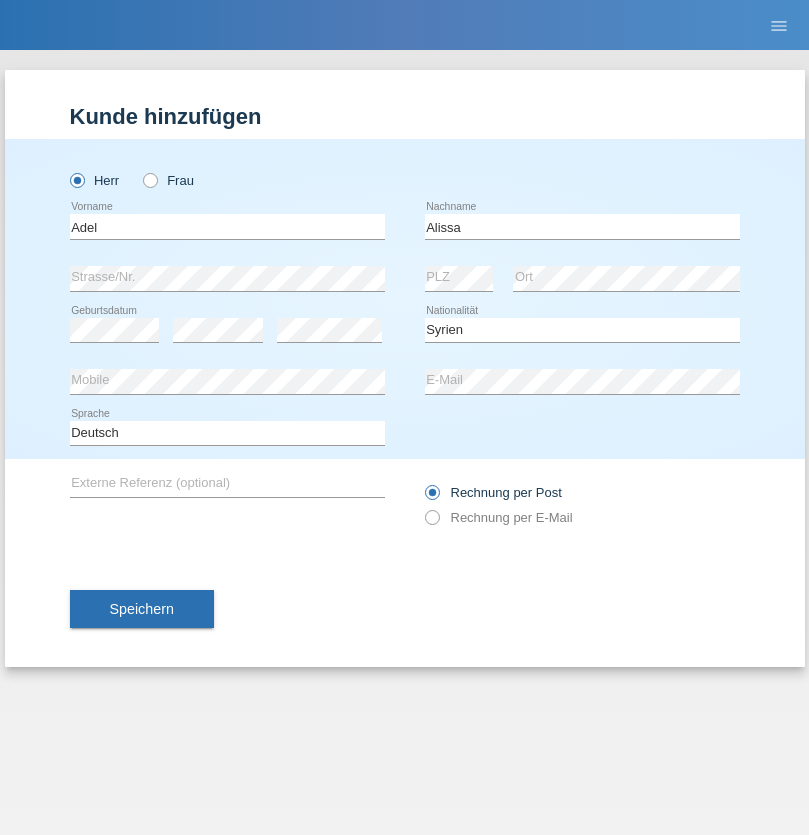 select on "C" 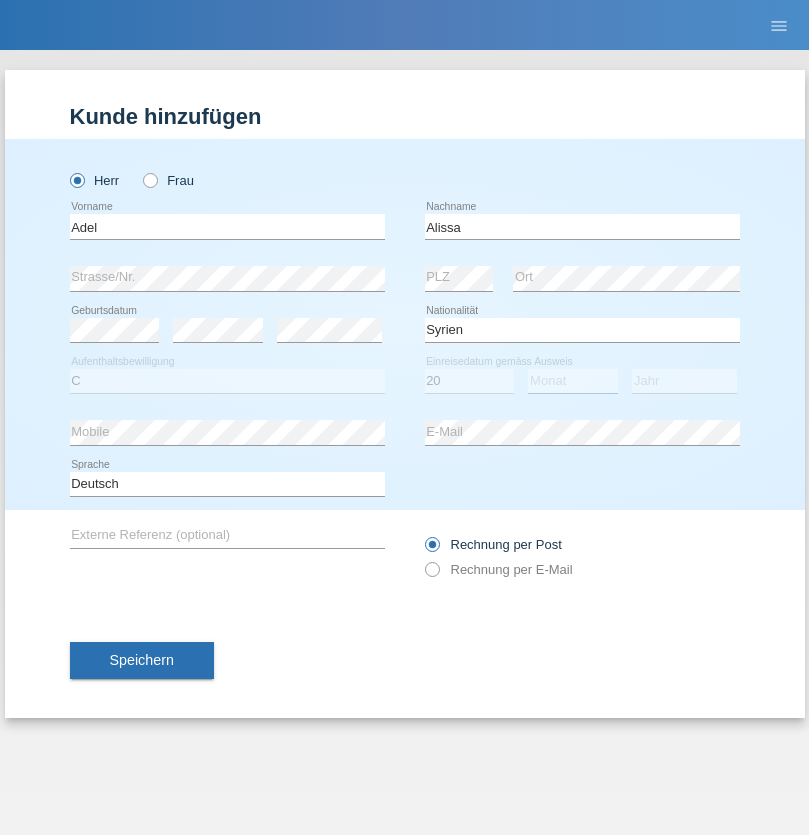 select on "09" 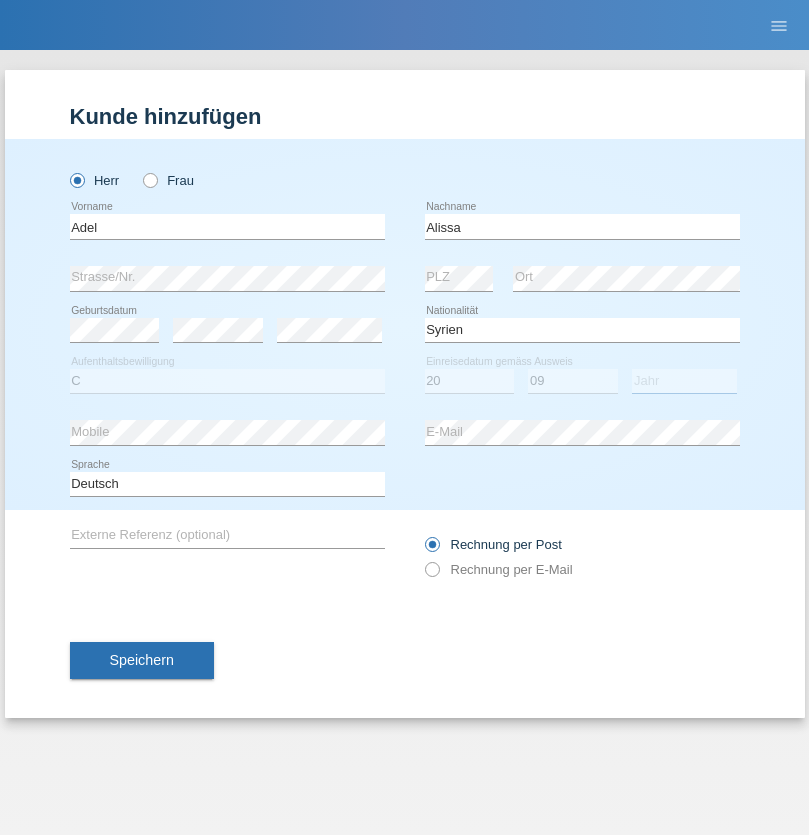 select on "2018" 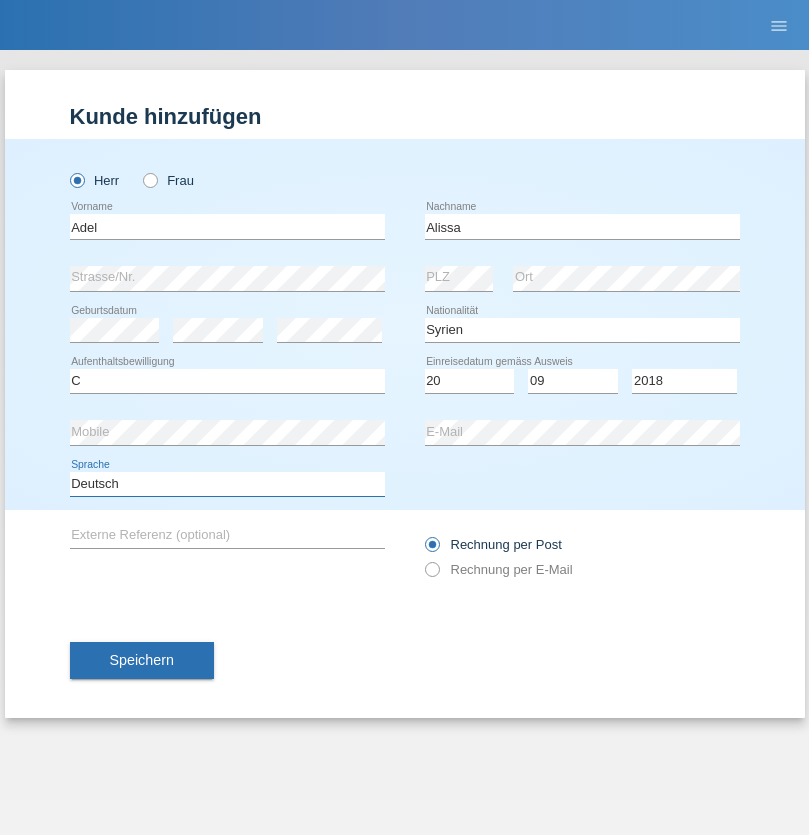 select on "en" 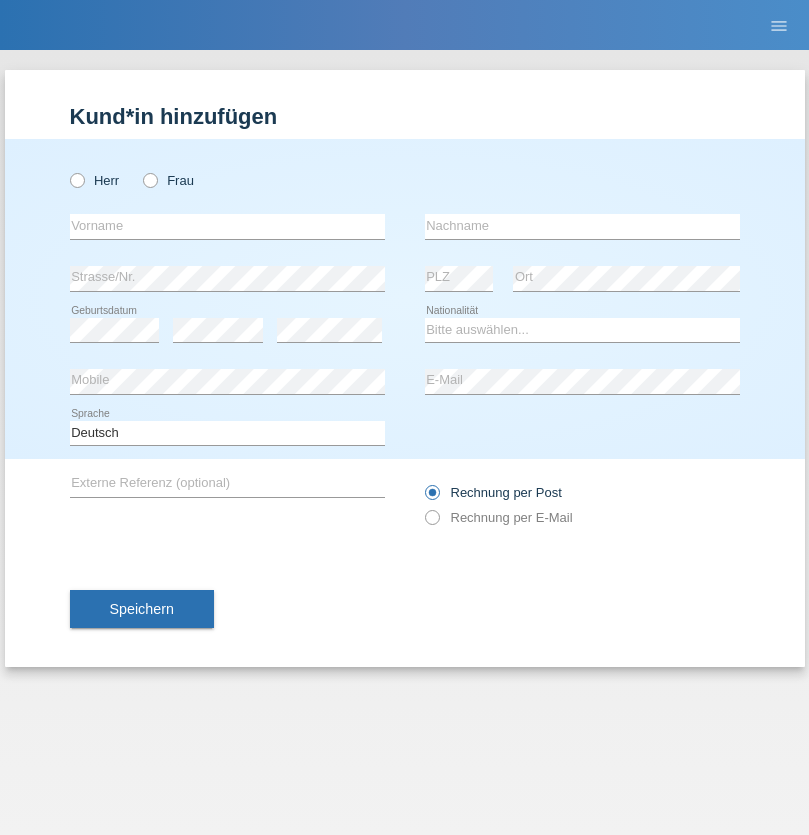 scroll, scrollTop: 0, scrollLeft: 0, axis: both 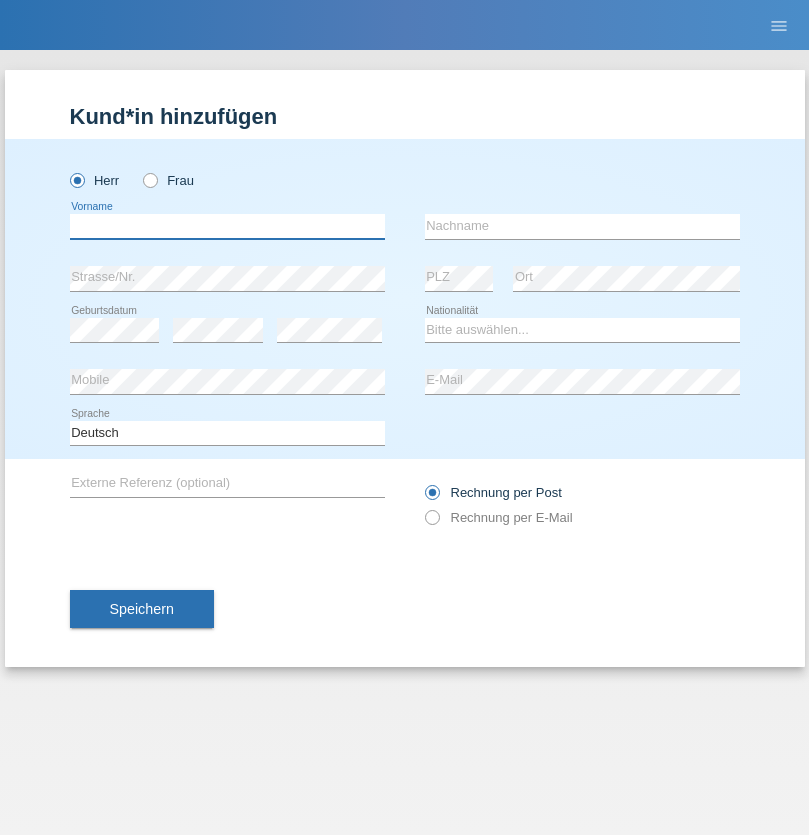click at bounding box center [227, 226] 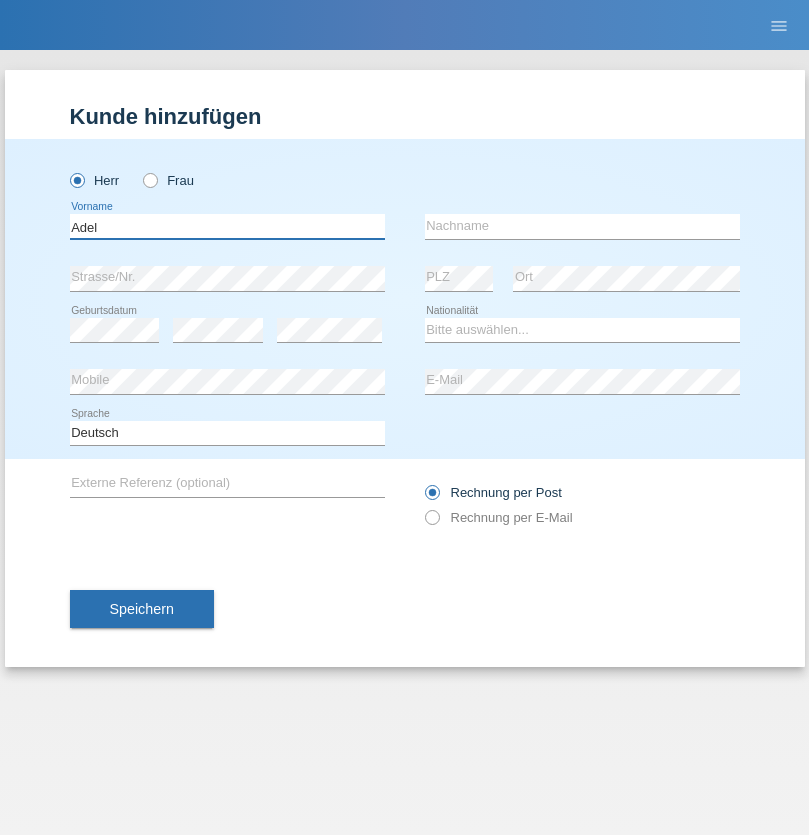 type on "Adel" 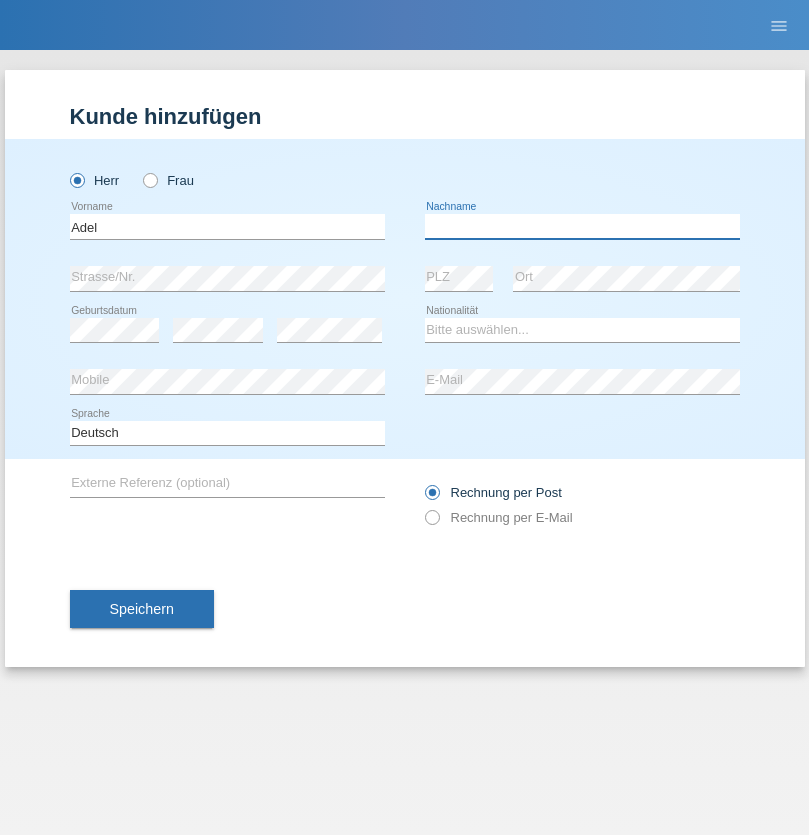 click at bounding box center [582, 226] 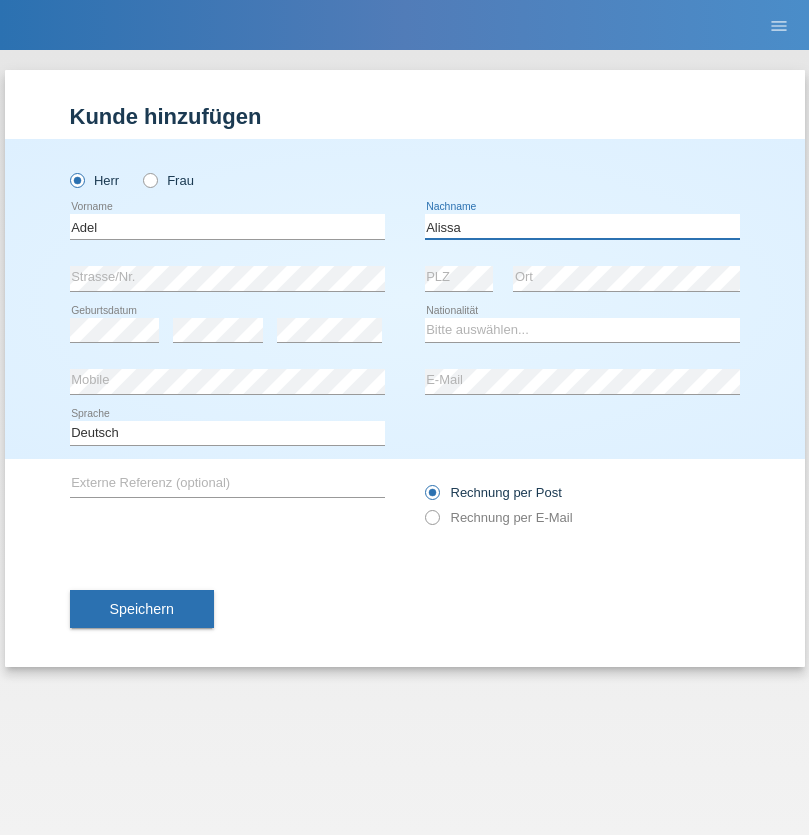 type on "Alissa" 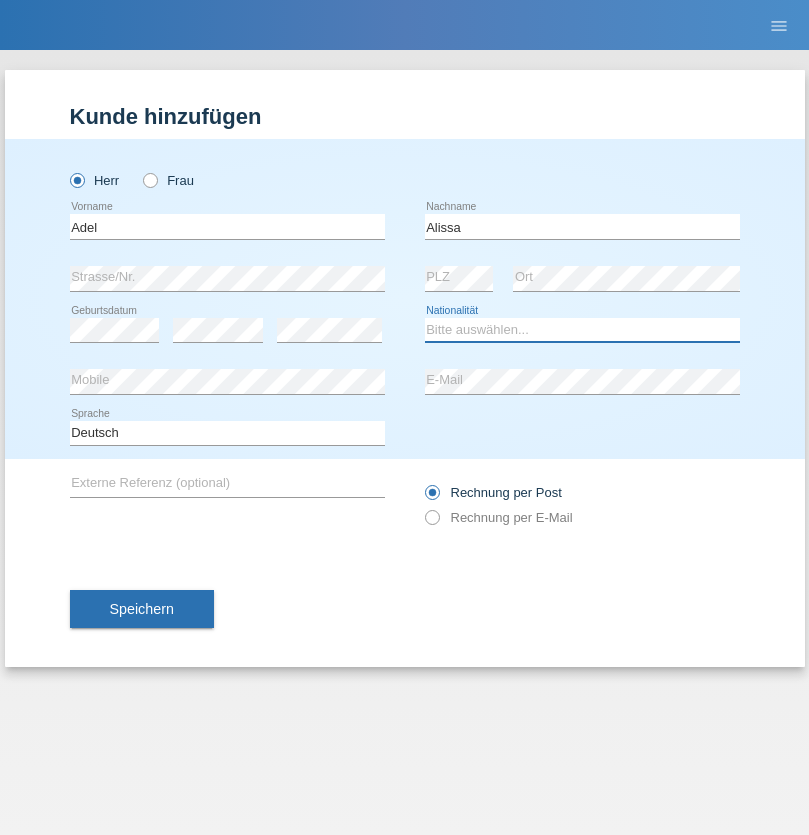 select on "SY" 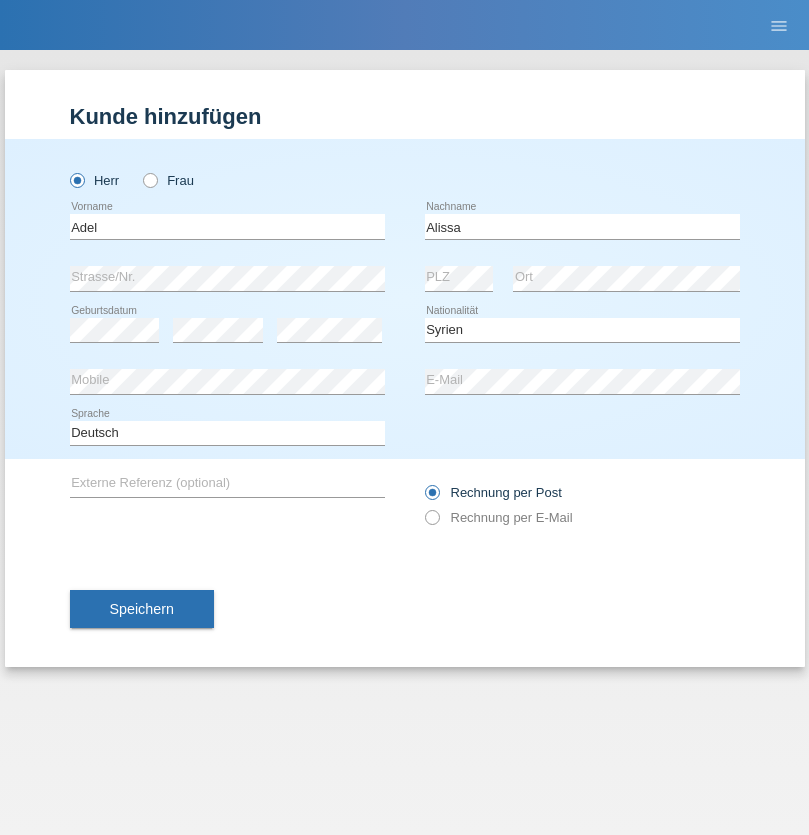 select on "C" 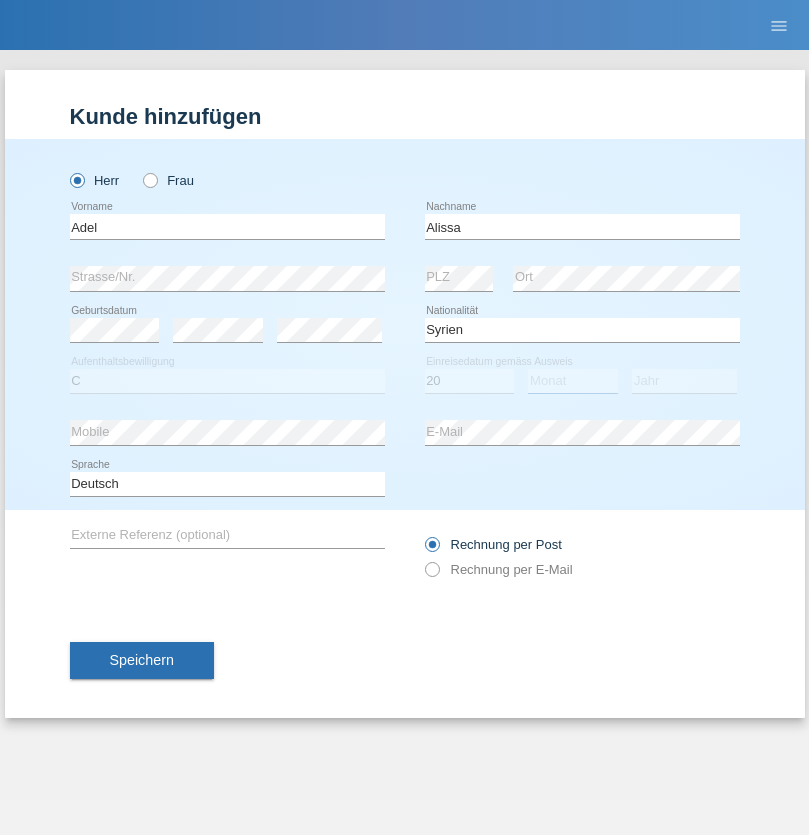 select on "09" 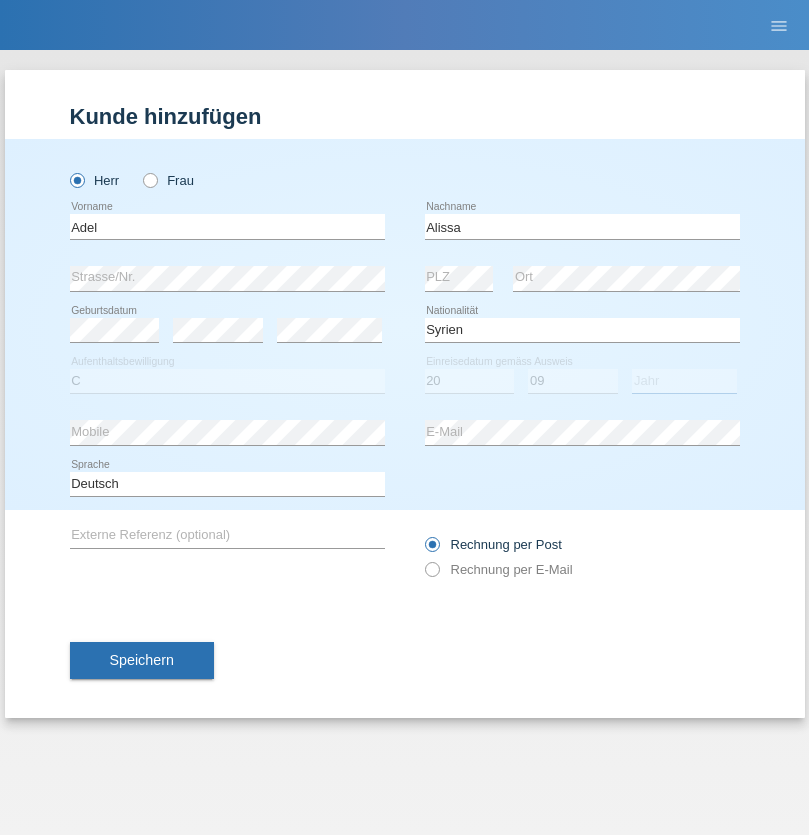 select on "2018" 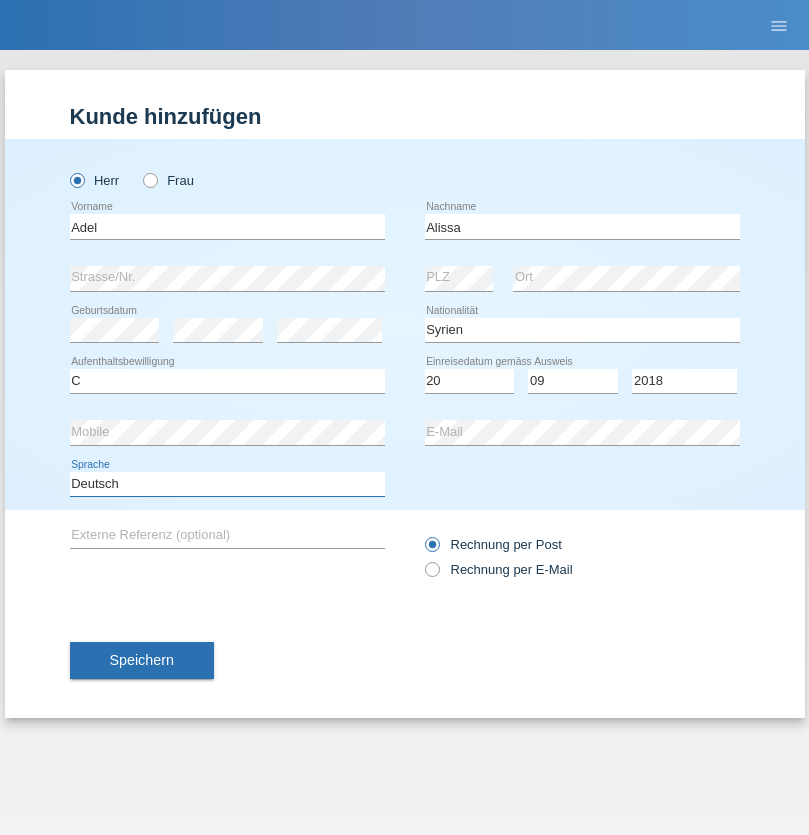 select on "en" 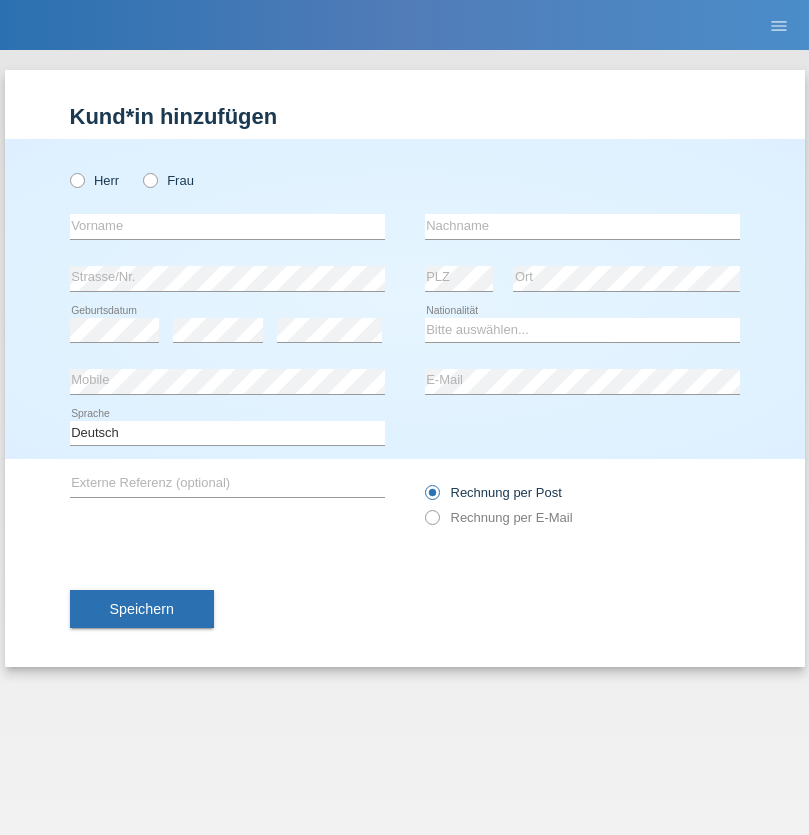 scroll, scrollTop: 0, scrollLeft: 0, axis: both 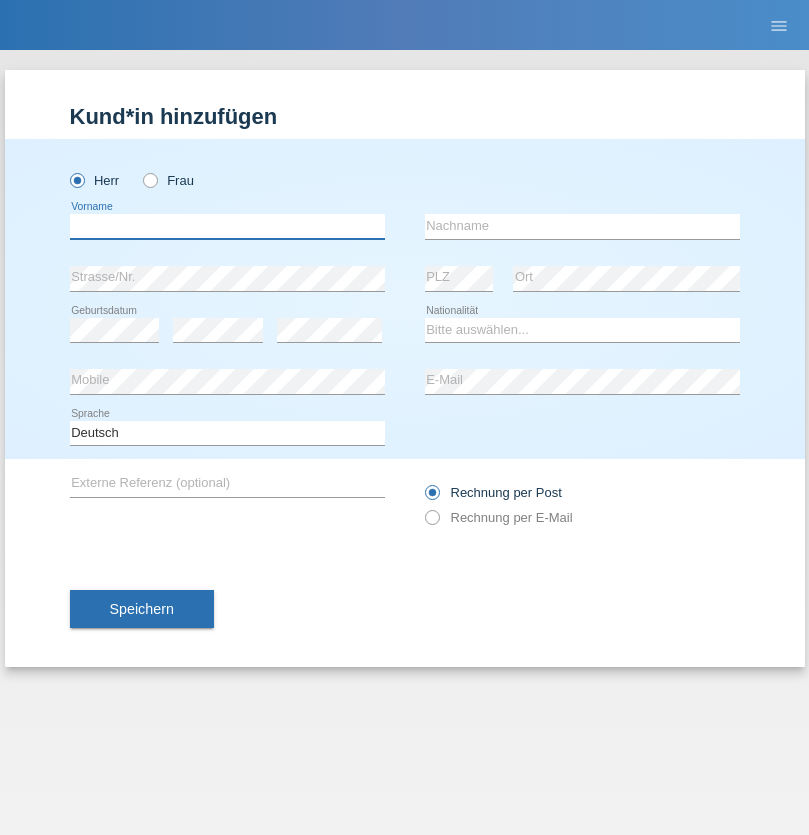 click at bounding box center [227, 226] 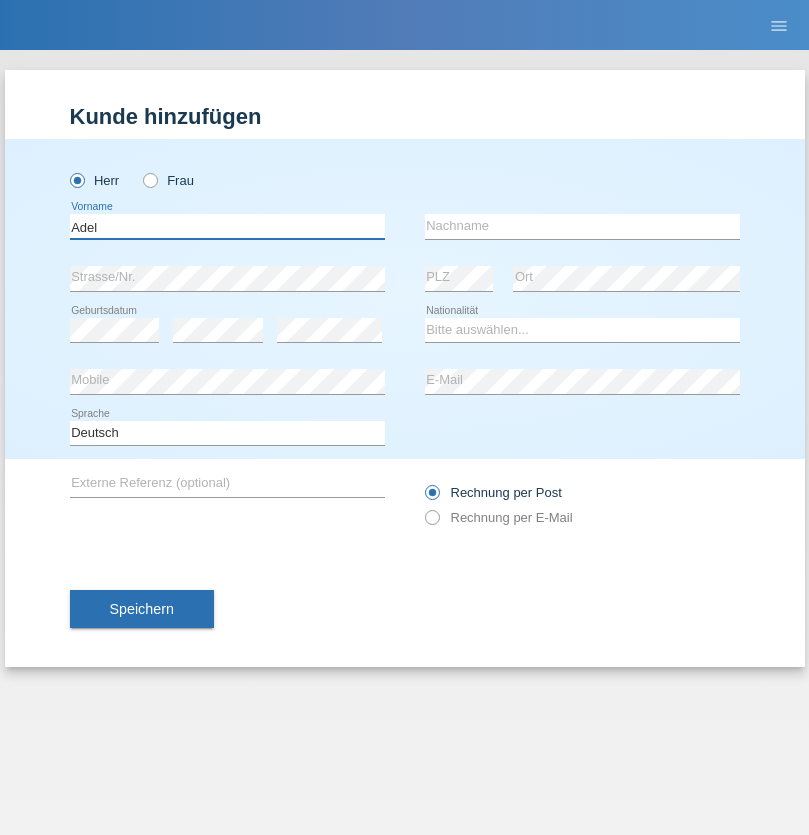 type on "Adel" 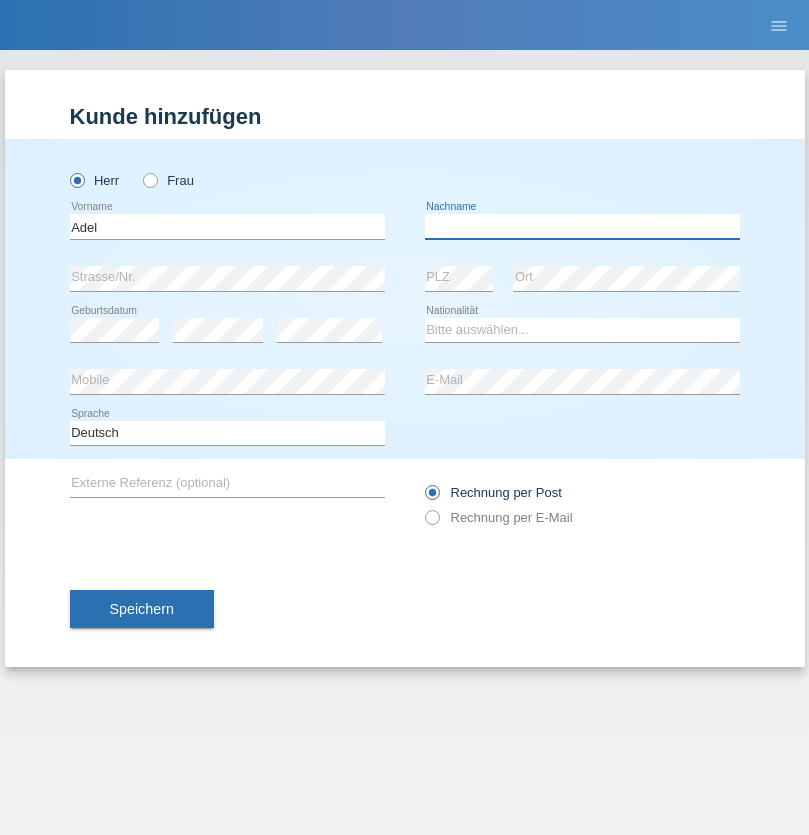 click at bounding box center (582, 226) 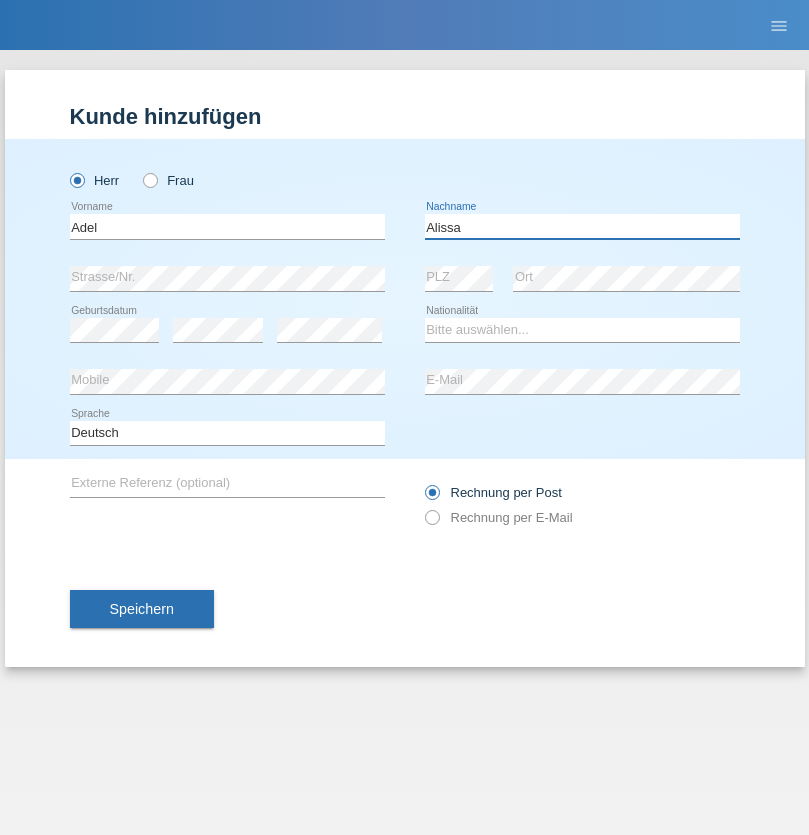 type on "Alissa" 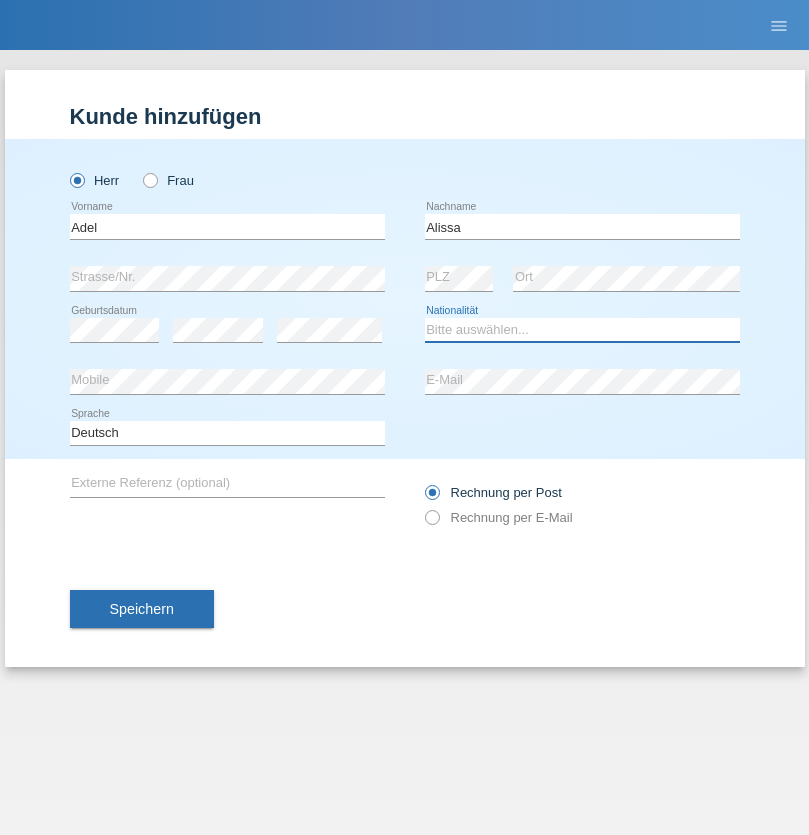 select on "SY" 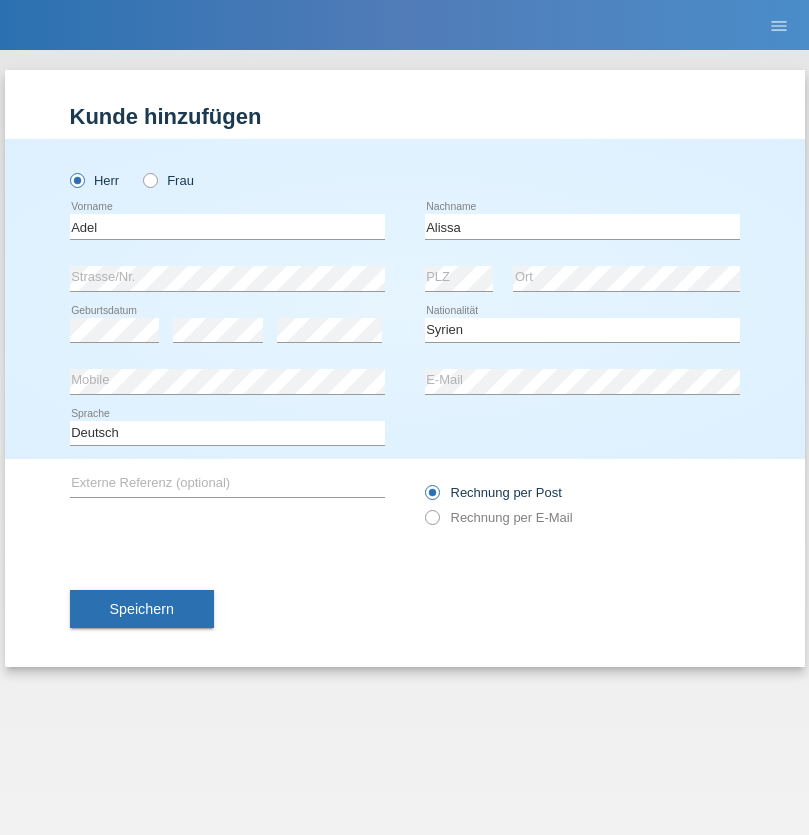 select on "C" 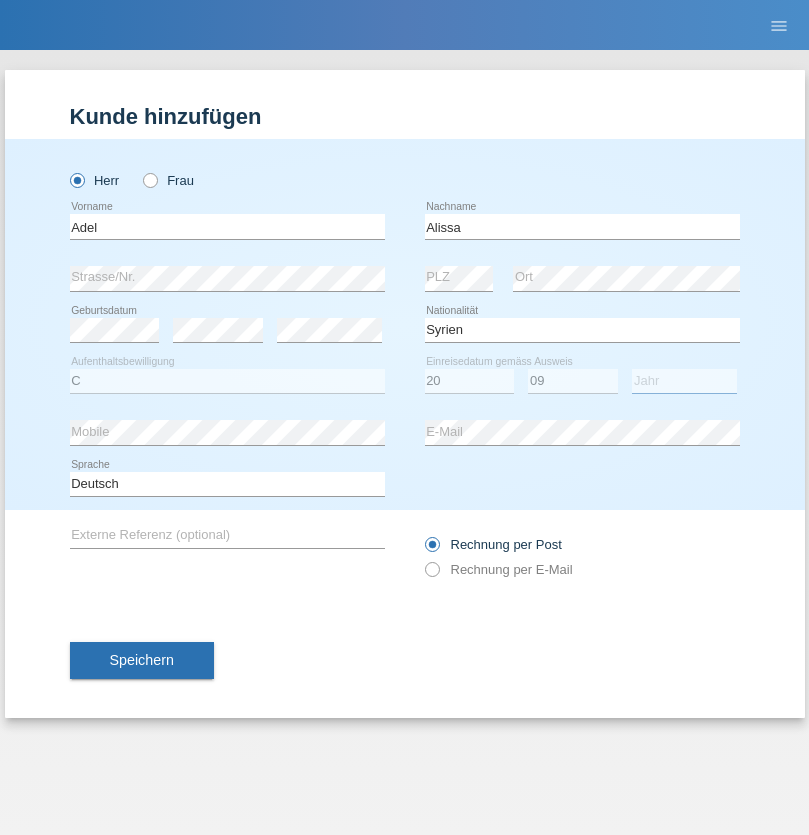 select on "2018" 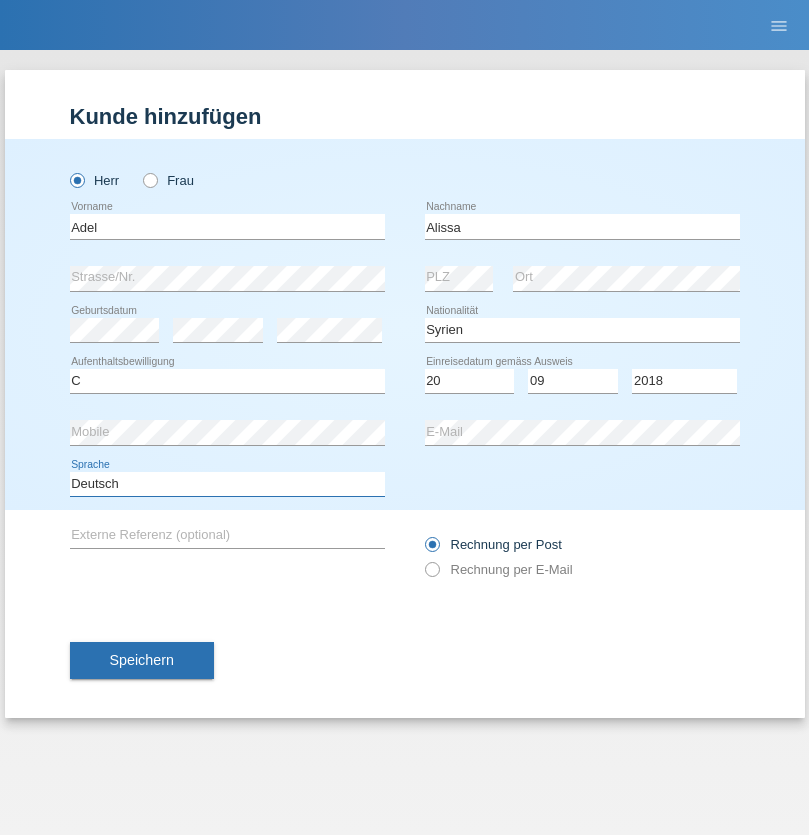 select on "en" 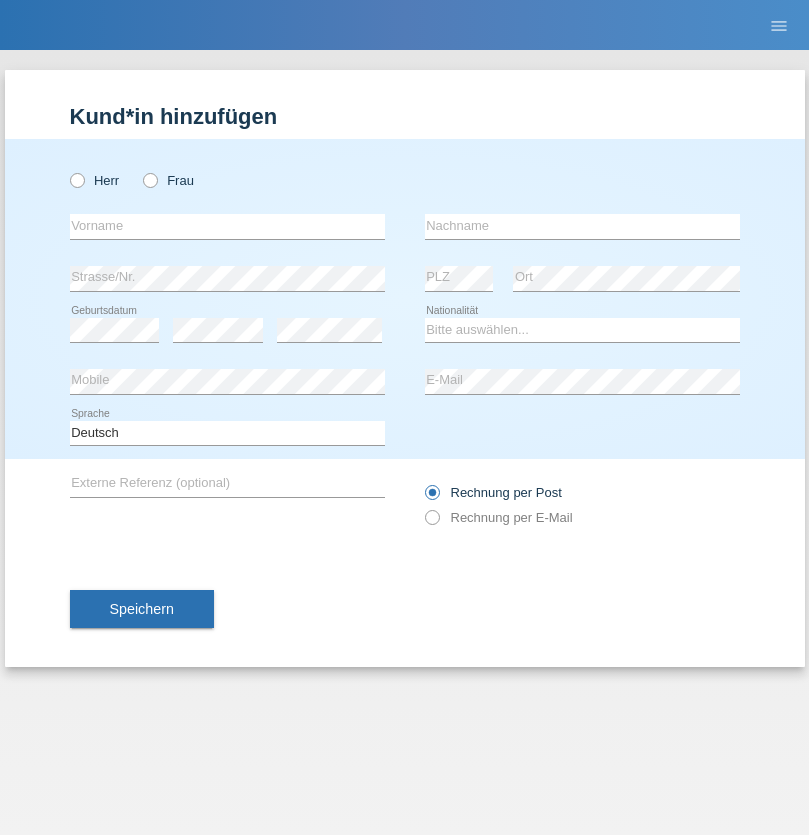 scroll, scrollTop: 0, scrollLeft: 0, axis: both 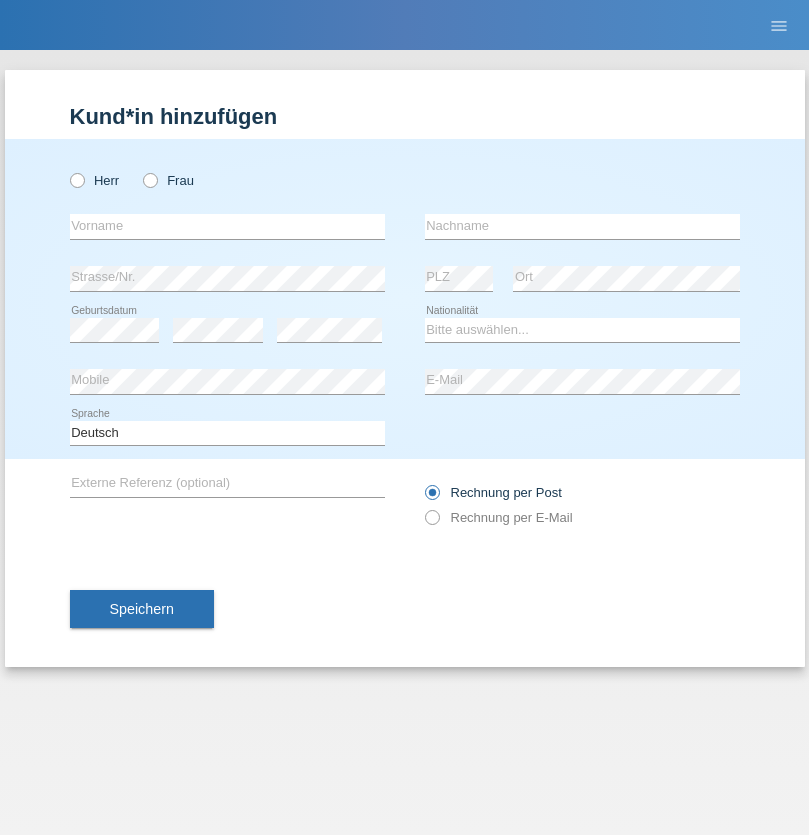 radio on "true" 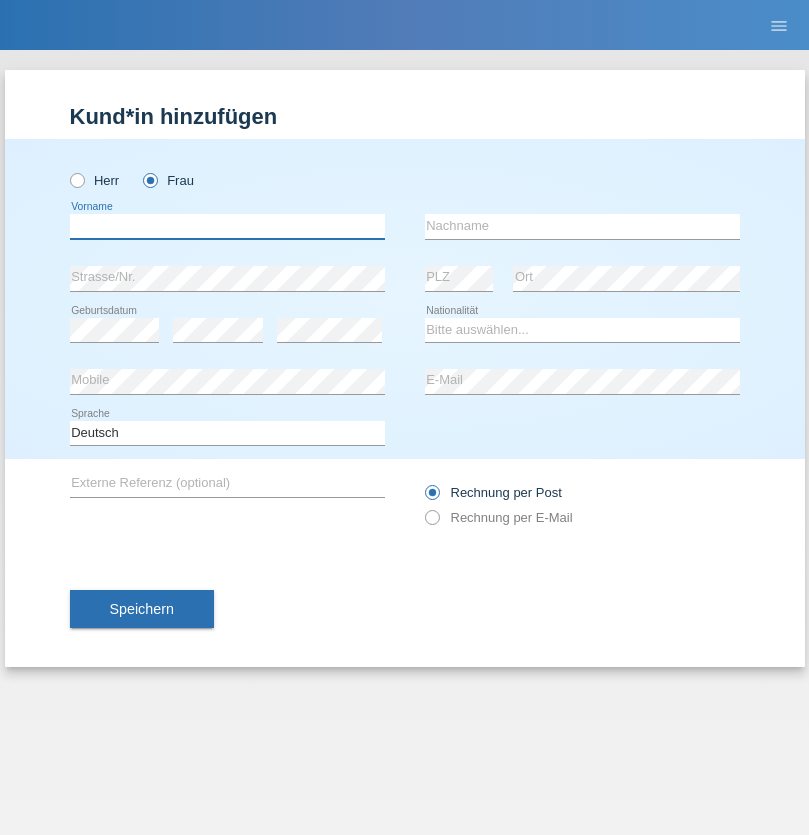 click at bounding box center (227, 226) 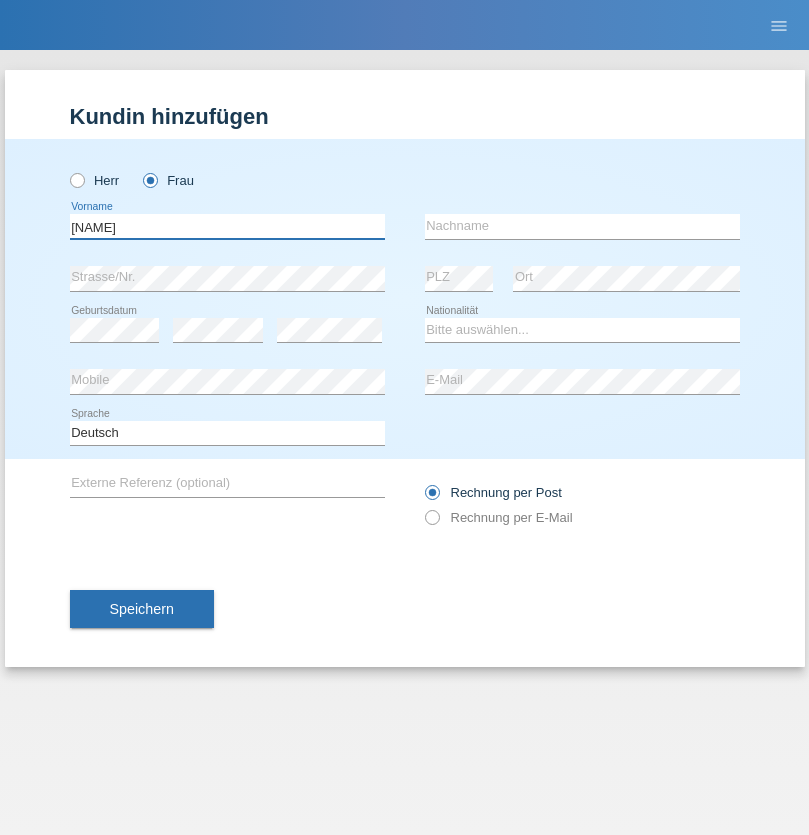 type on "[NAME]" 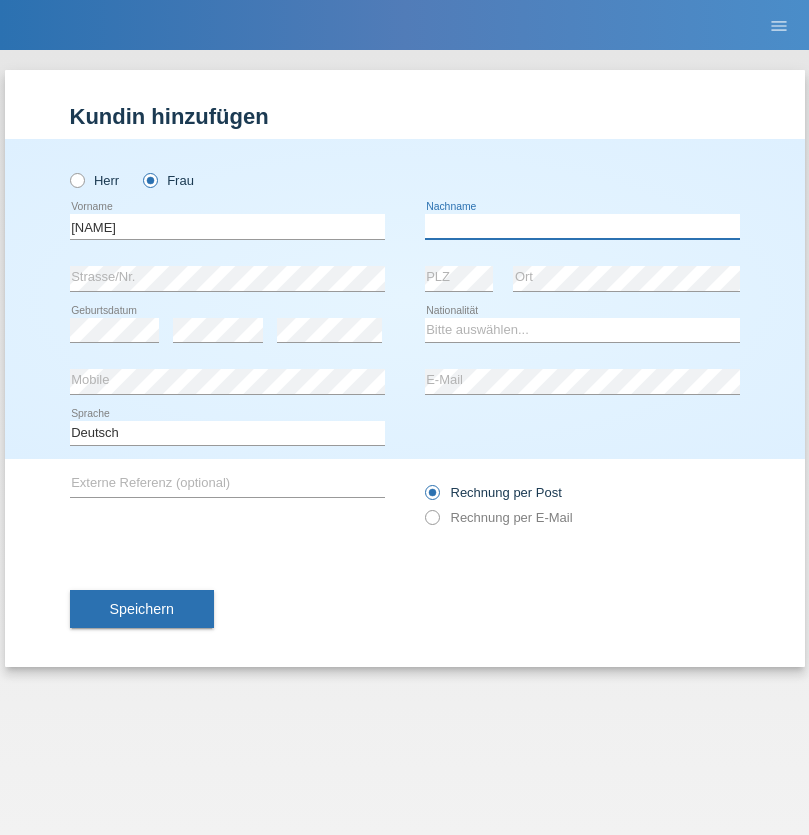 click at bounding box center [582, 226] 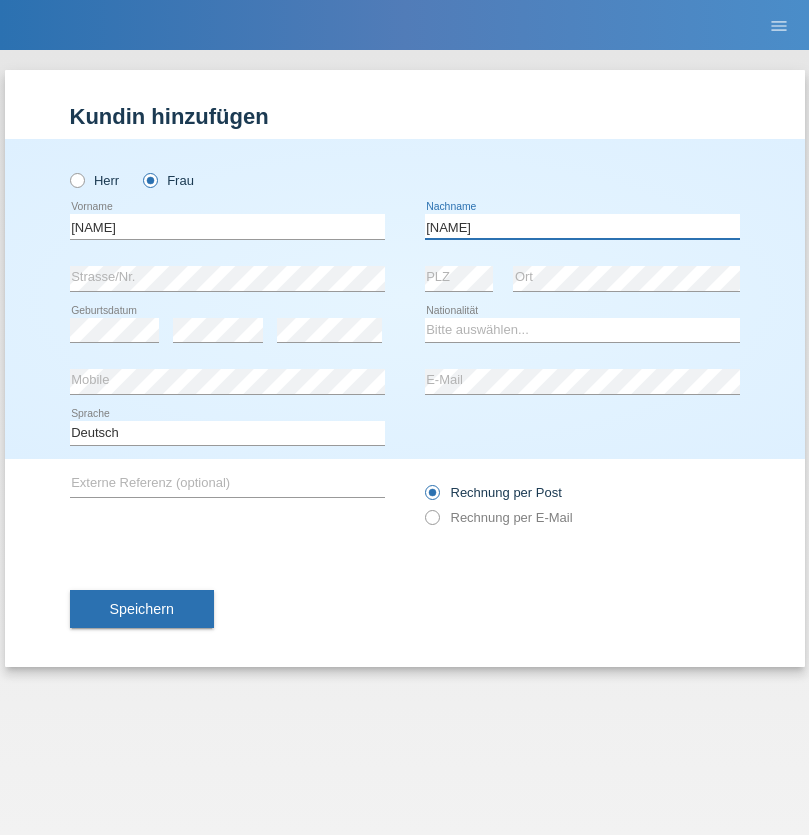 type on "[NAME]" 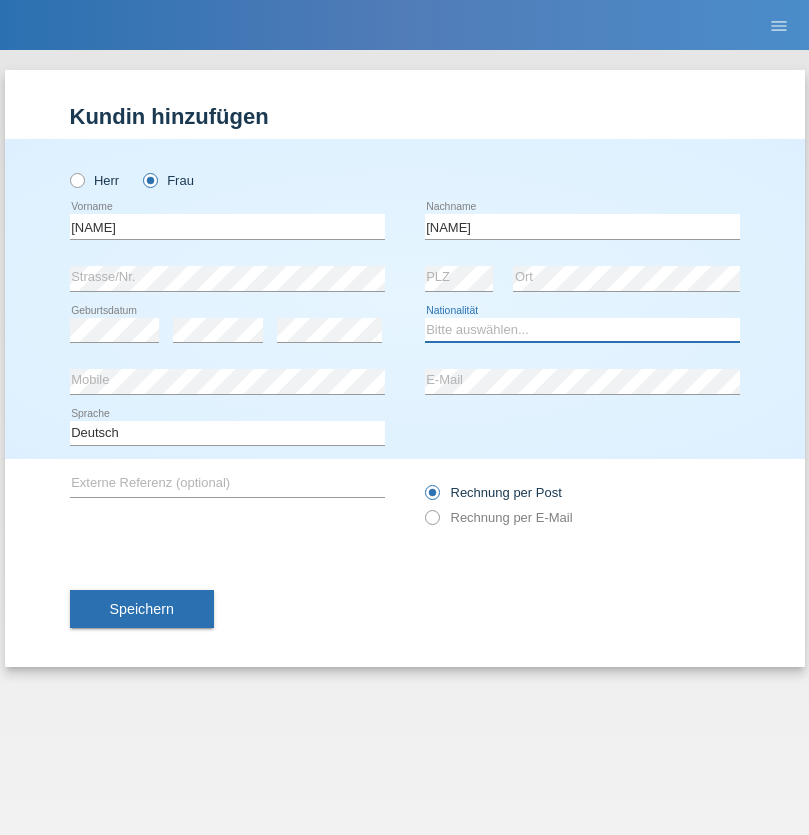 select on "HU" 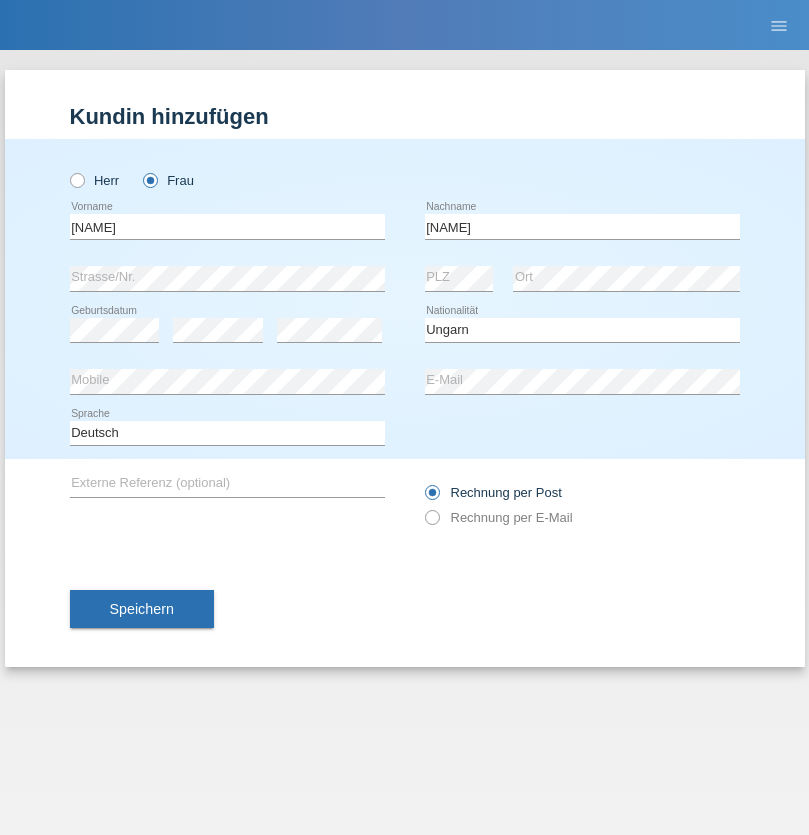 select on "C" 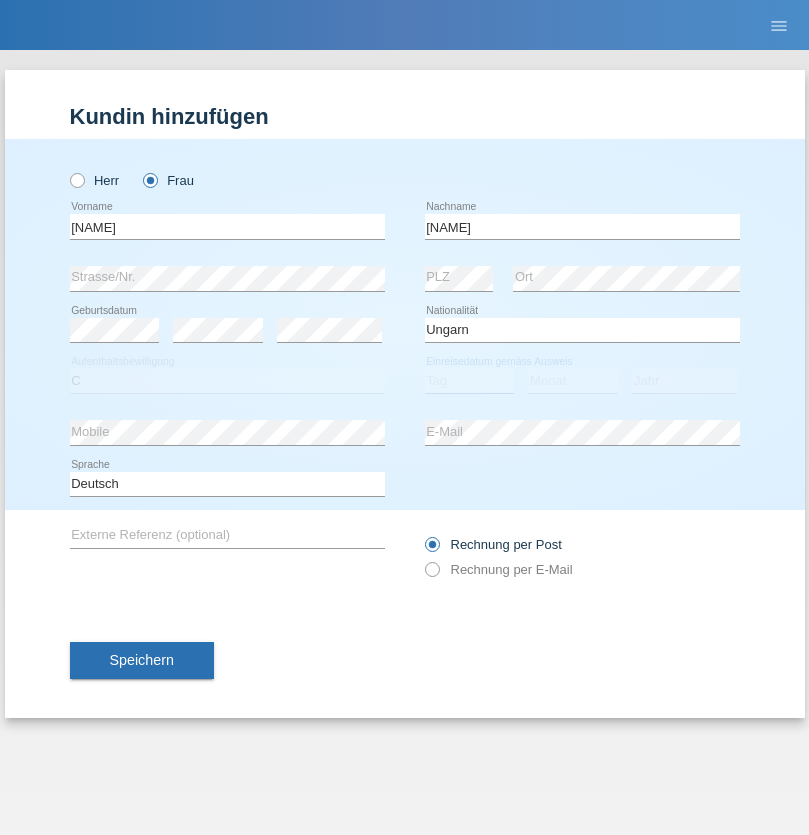 select on "13" 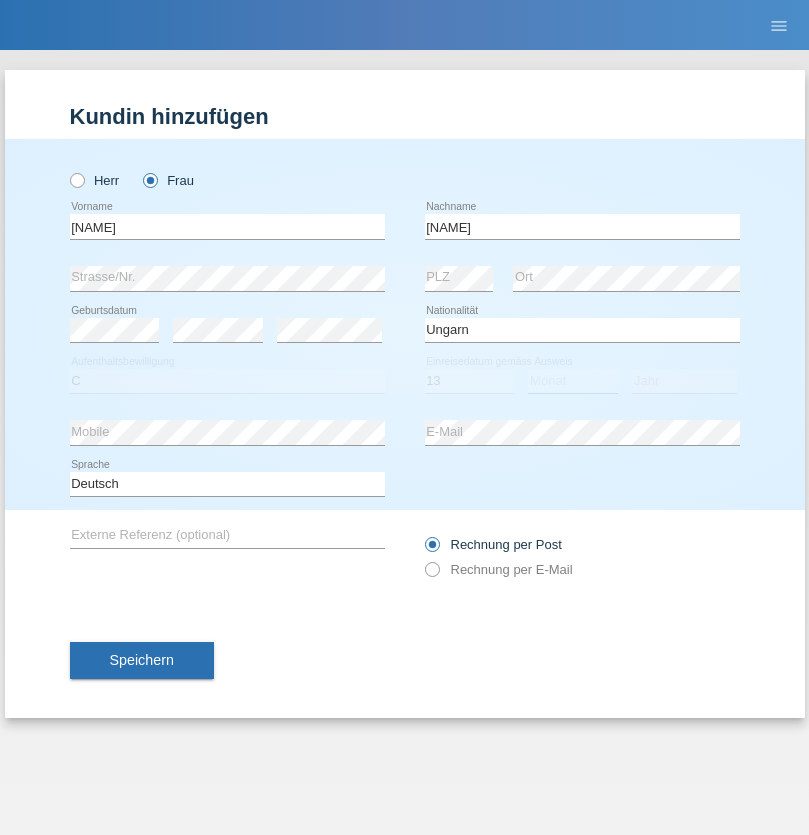 select on "12" 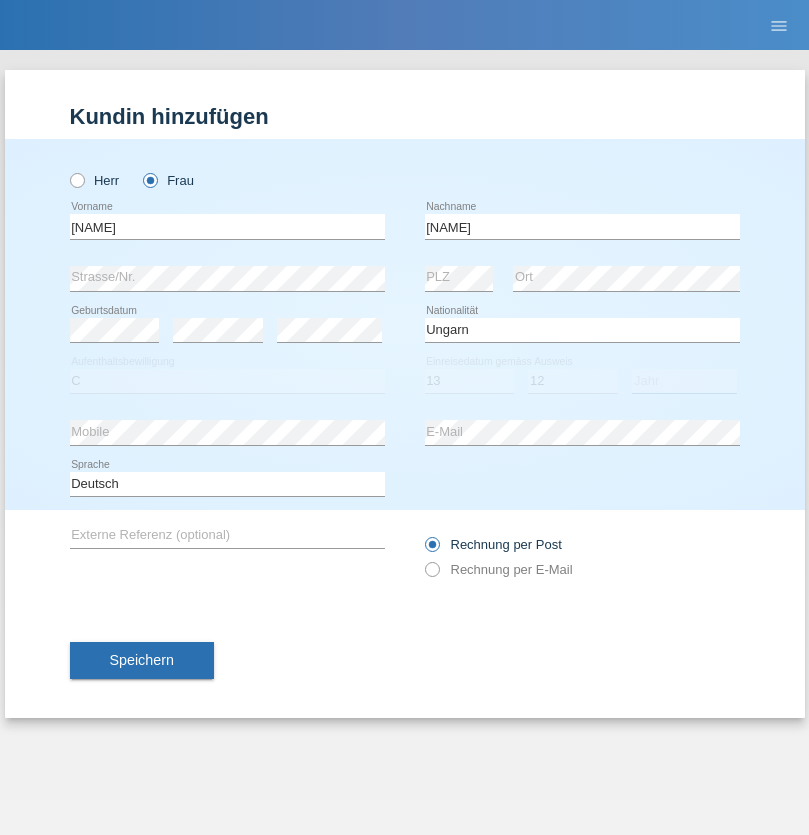 select on "2021" 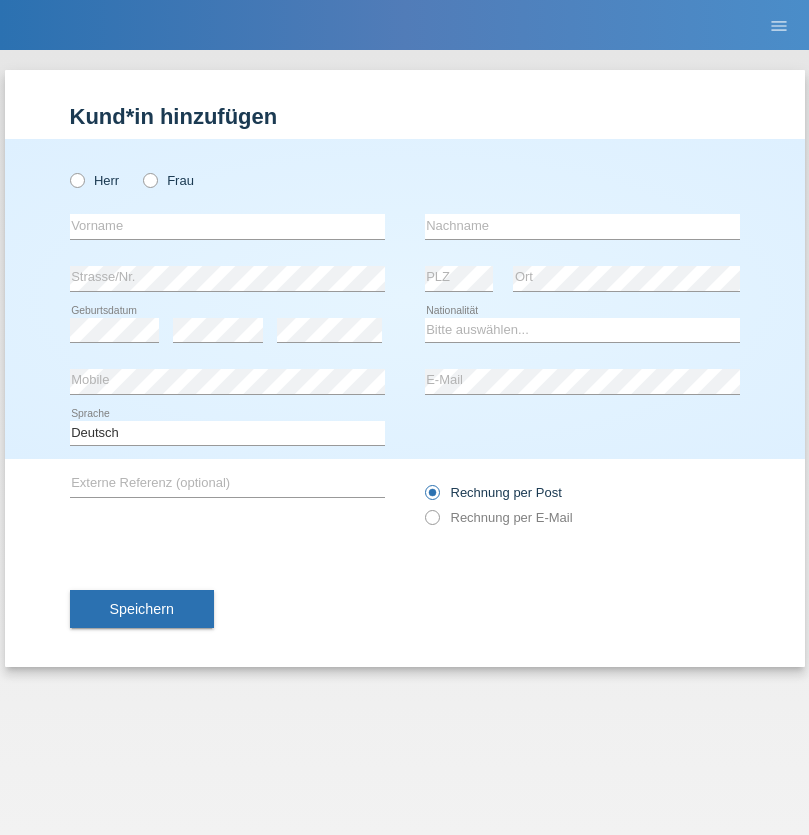 scroll, scrollTop: 0, scrollLeft: 0, axis: both 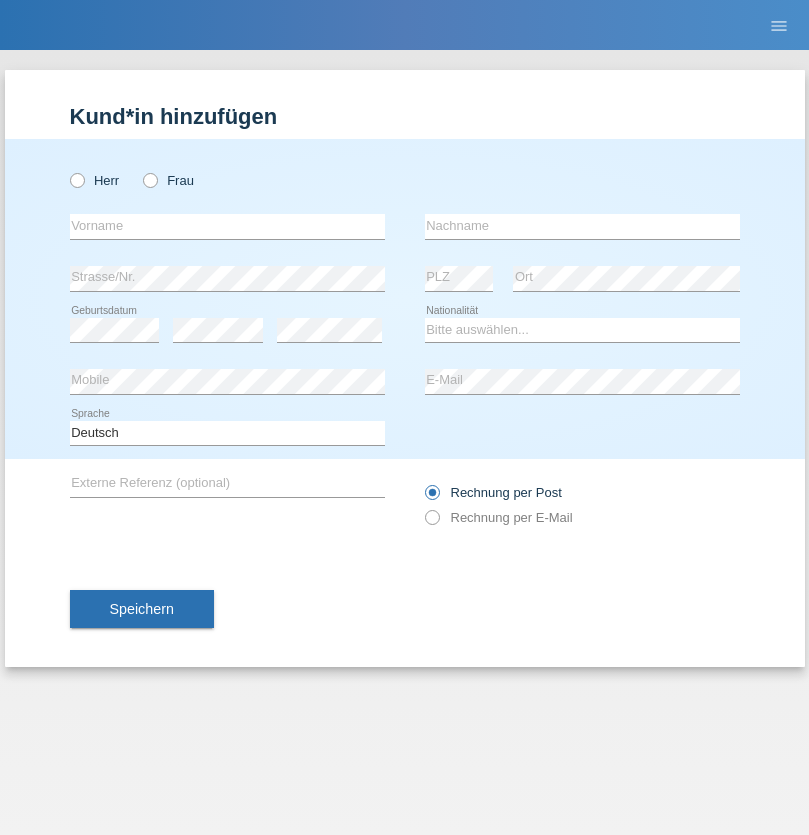radio on "true" 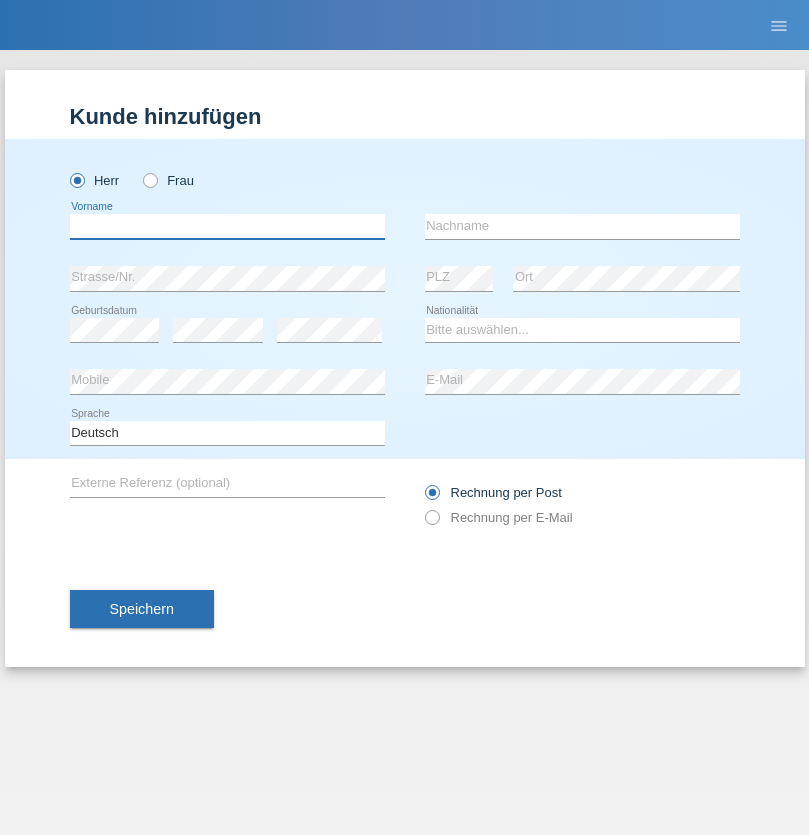 click at bounding box center (227, 226) 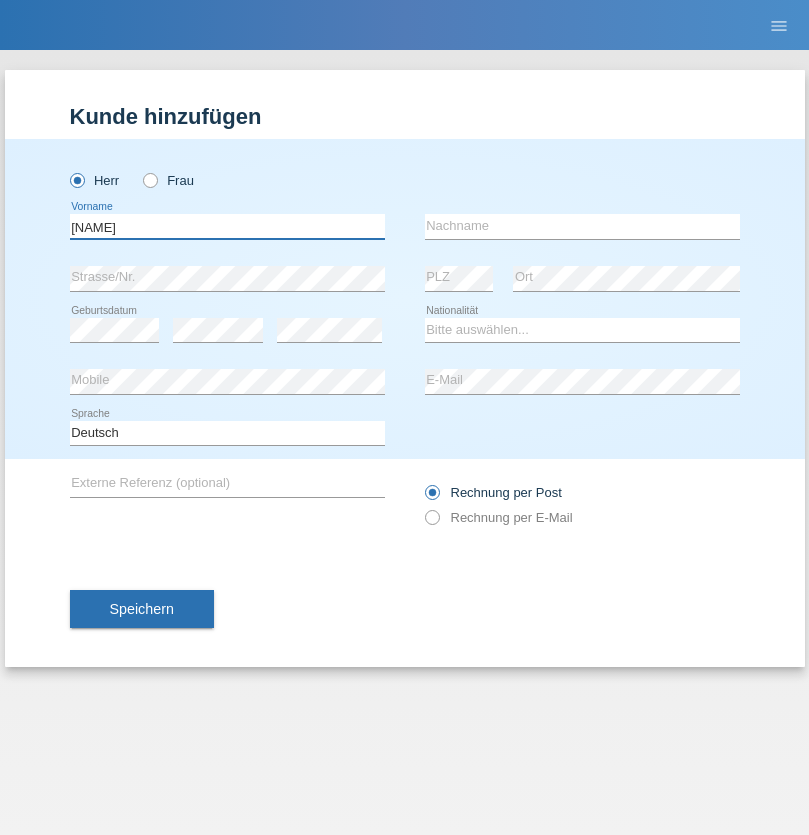 type on "[NAME]" 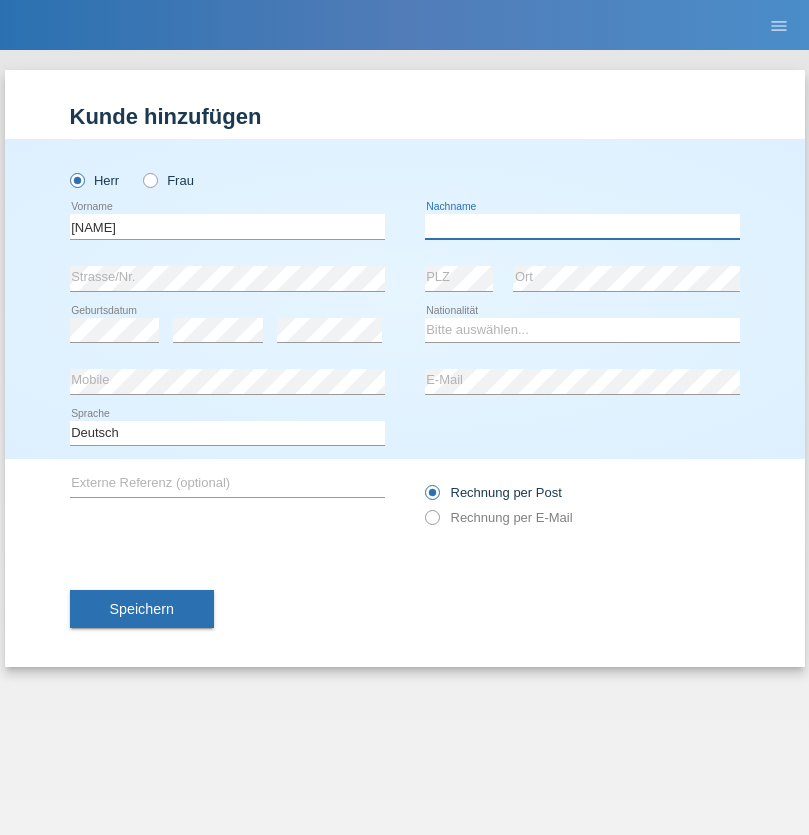 click at bounding box center (582, 226) 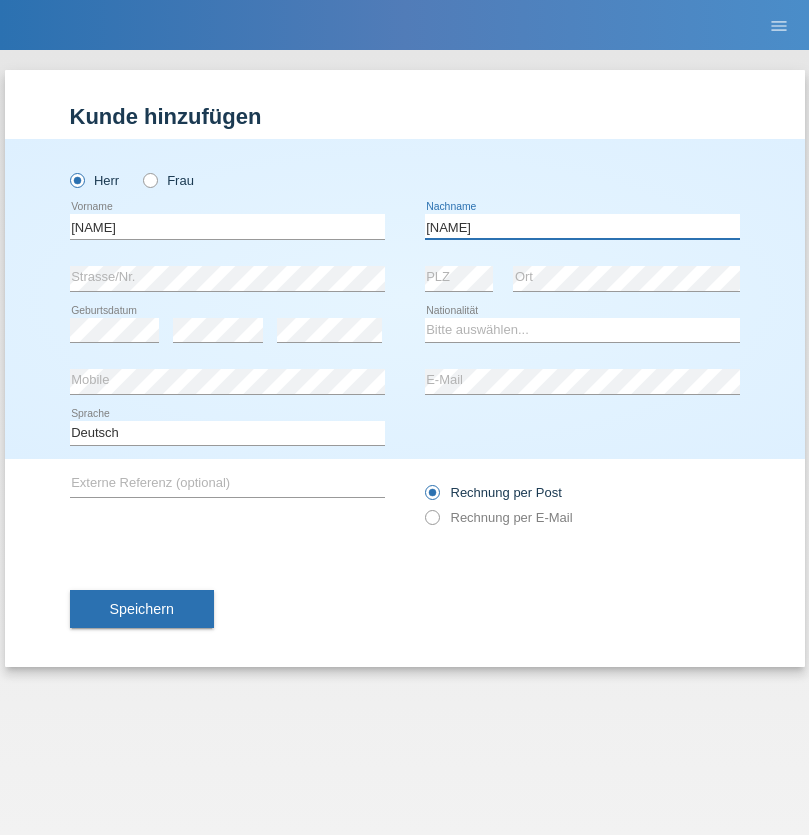 type on "[NAME]" 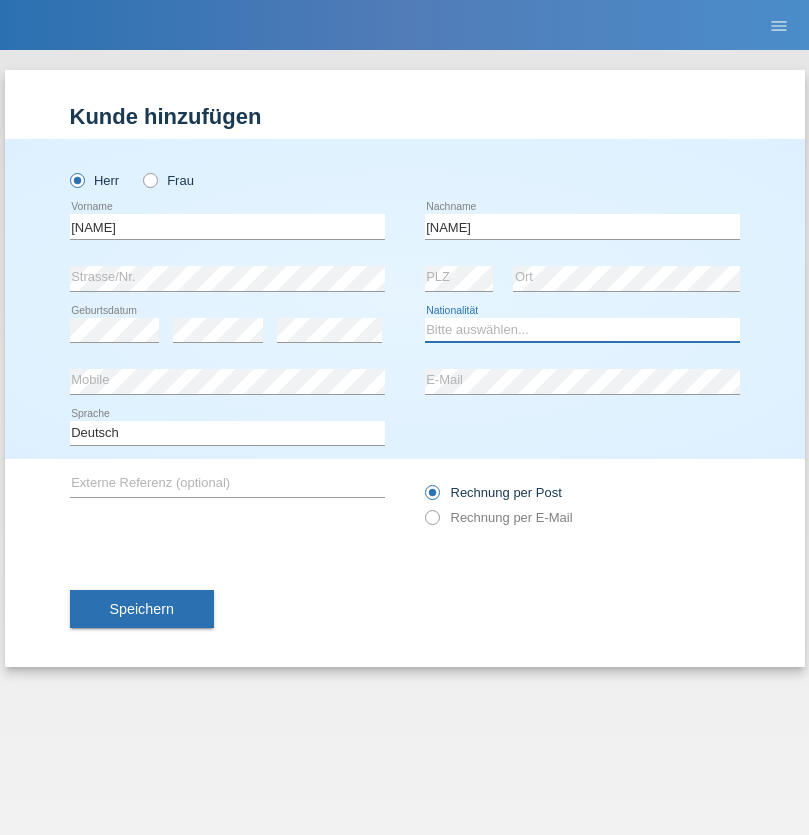 select on "PT" 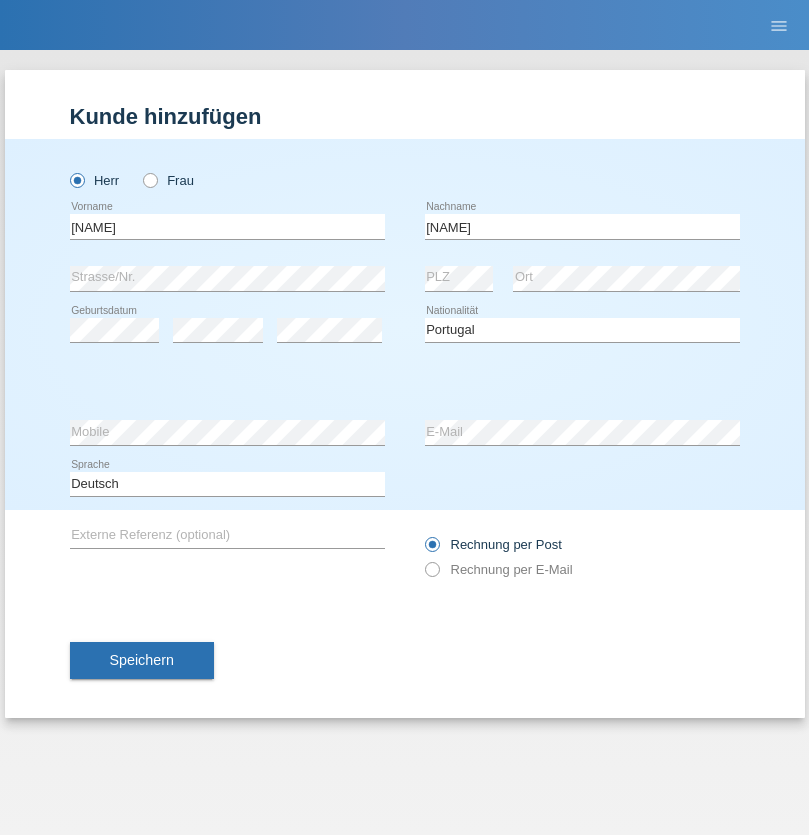 select on "C" 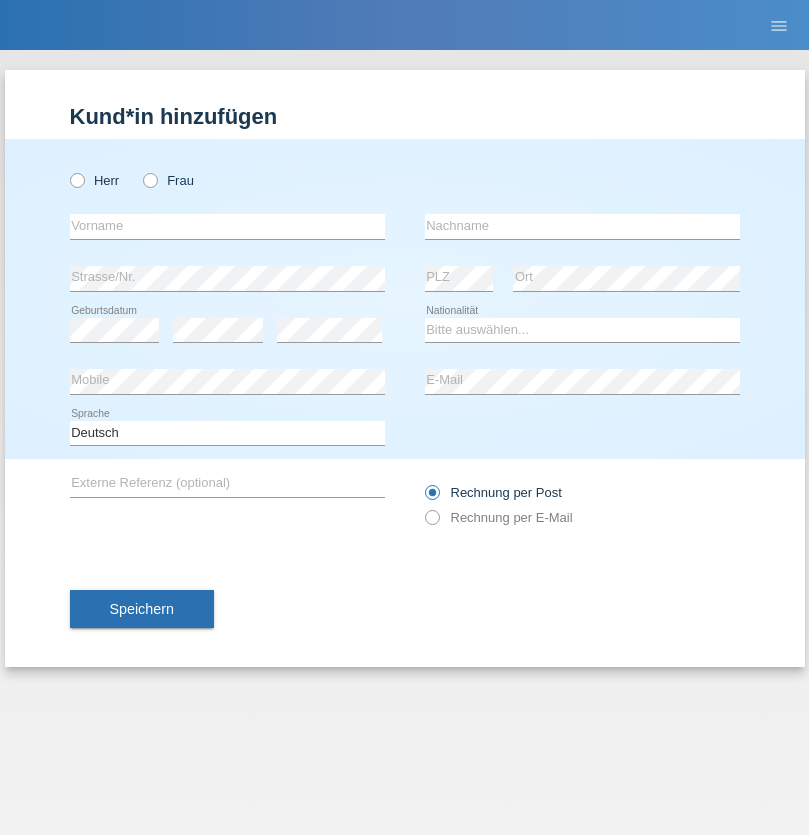scroll, scrollTop: 0, scrollLeft: 0, axis: both 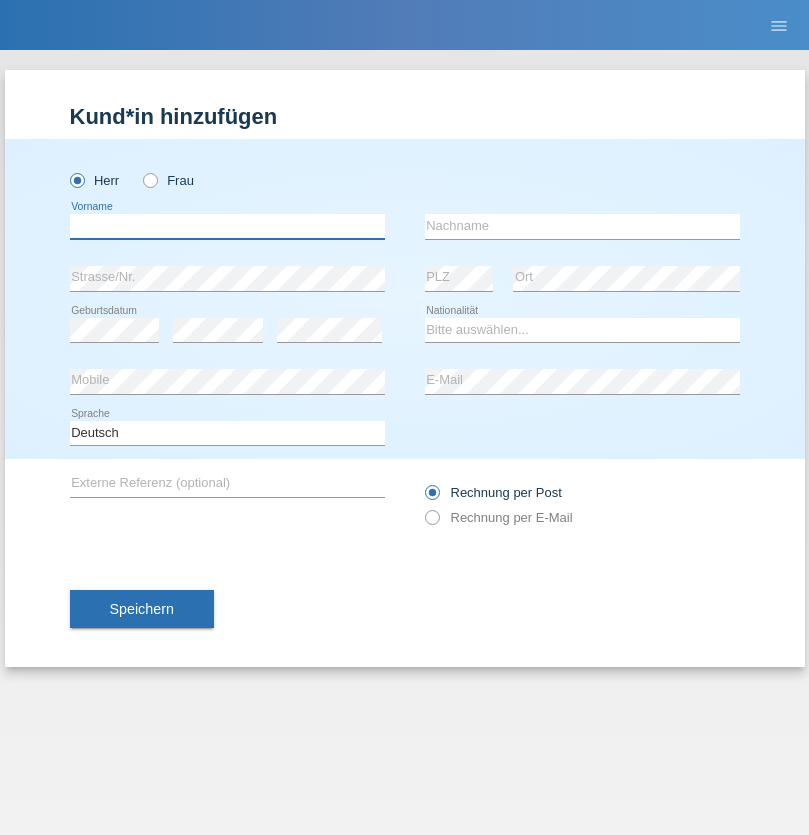 click at bounding box center (227, 226) 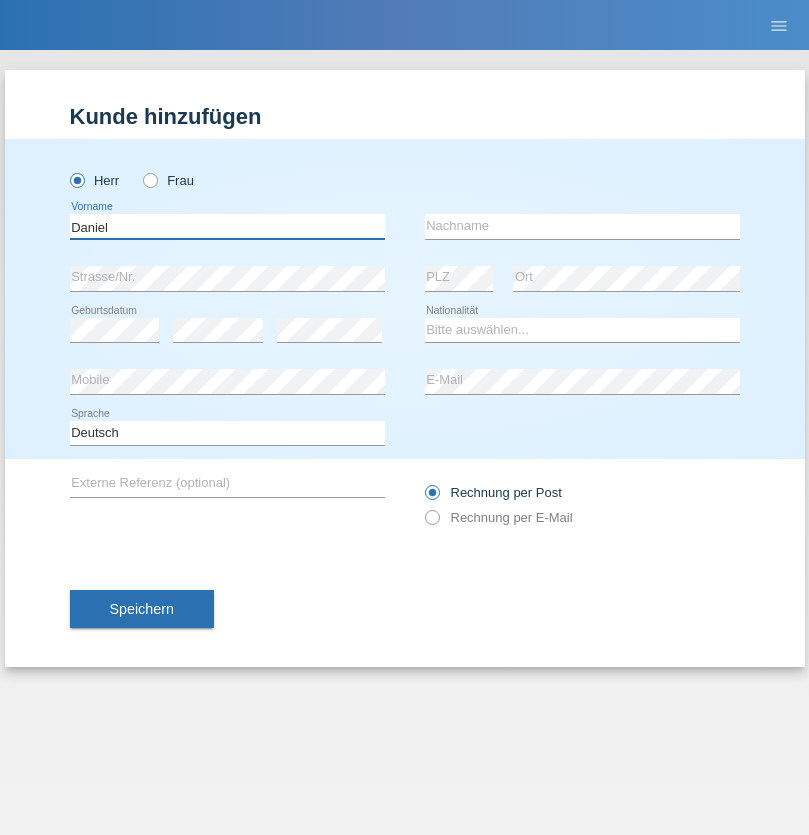 type on "Daniel" 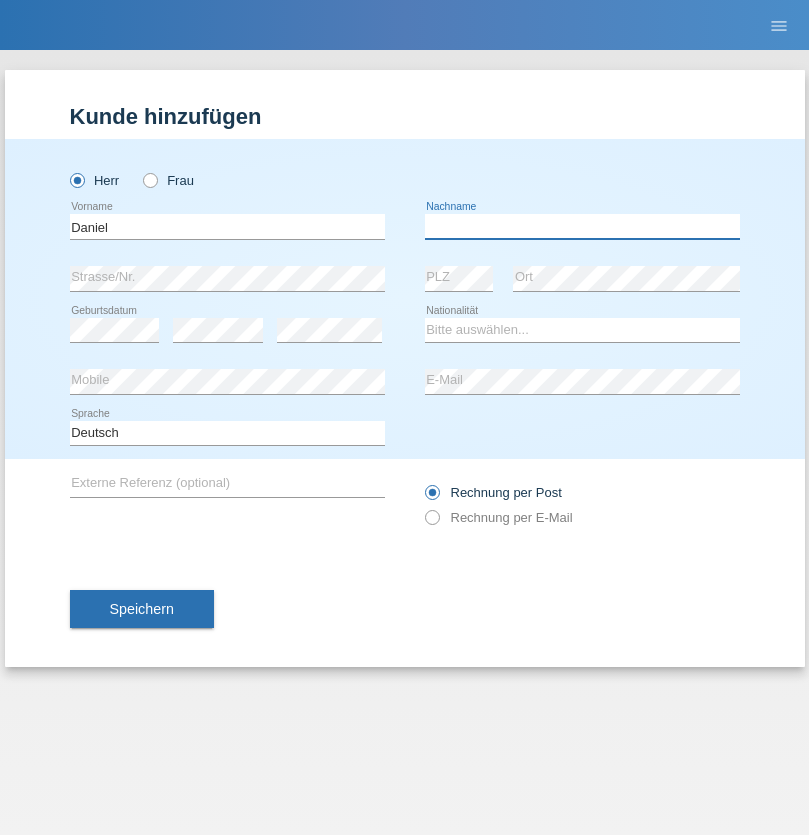 click at bounding box center [582, 226] 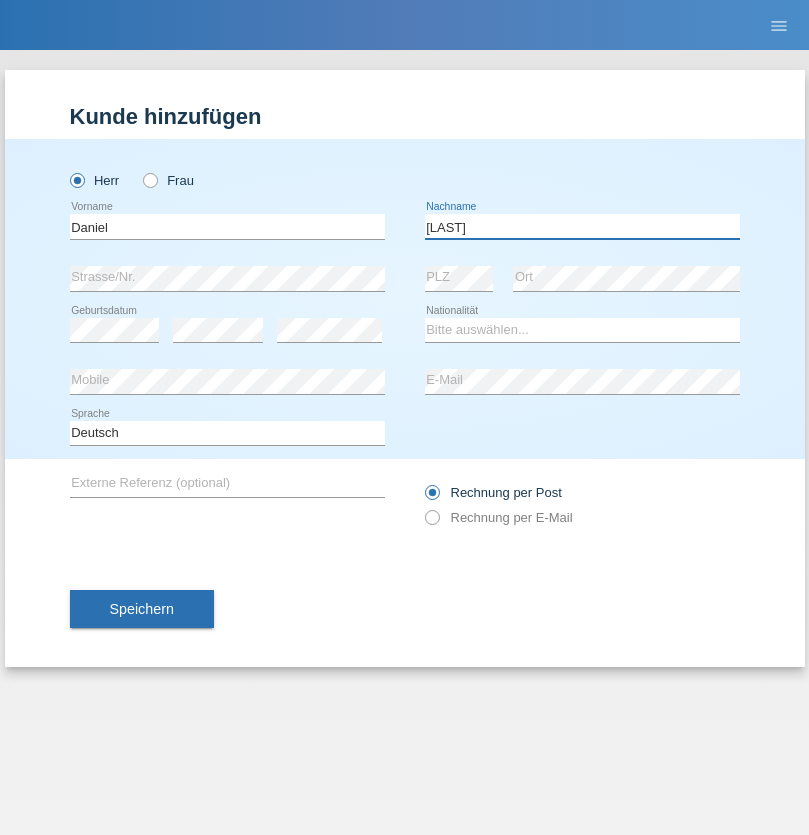 type on "[LAST]" 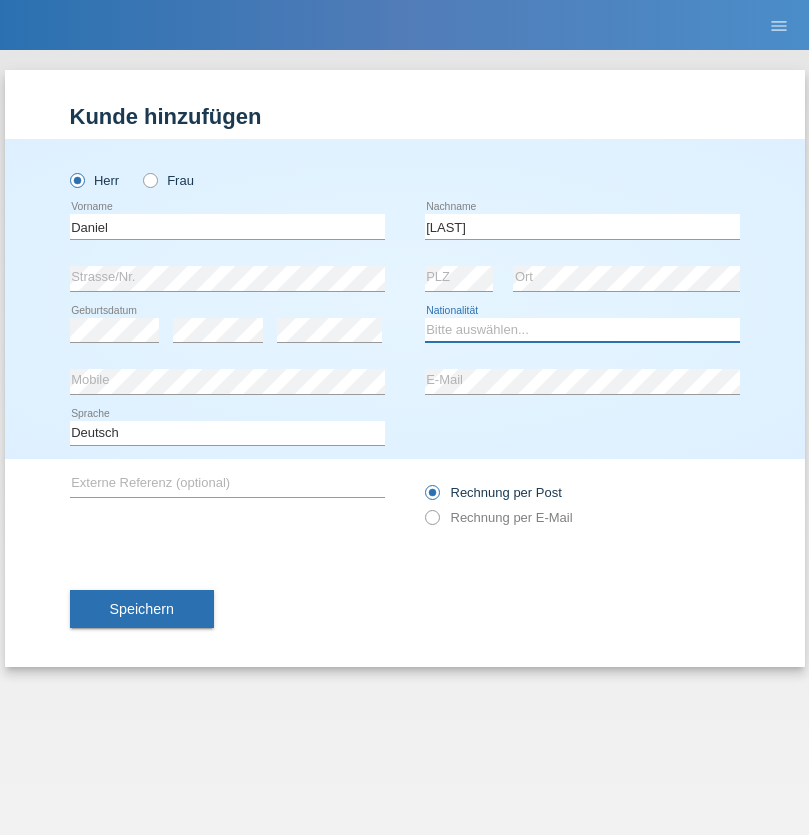select on "CH" 